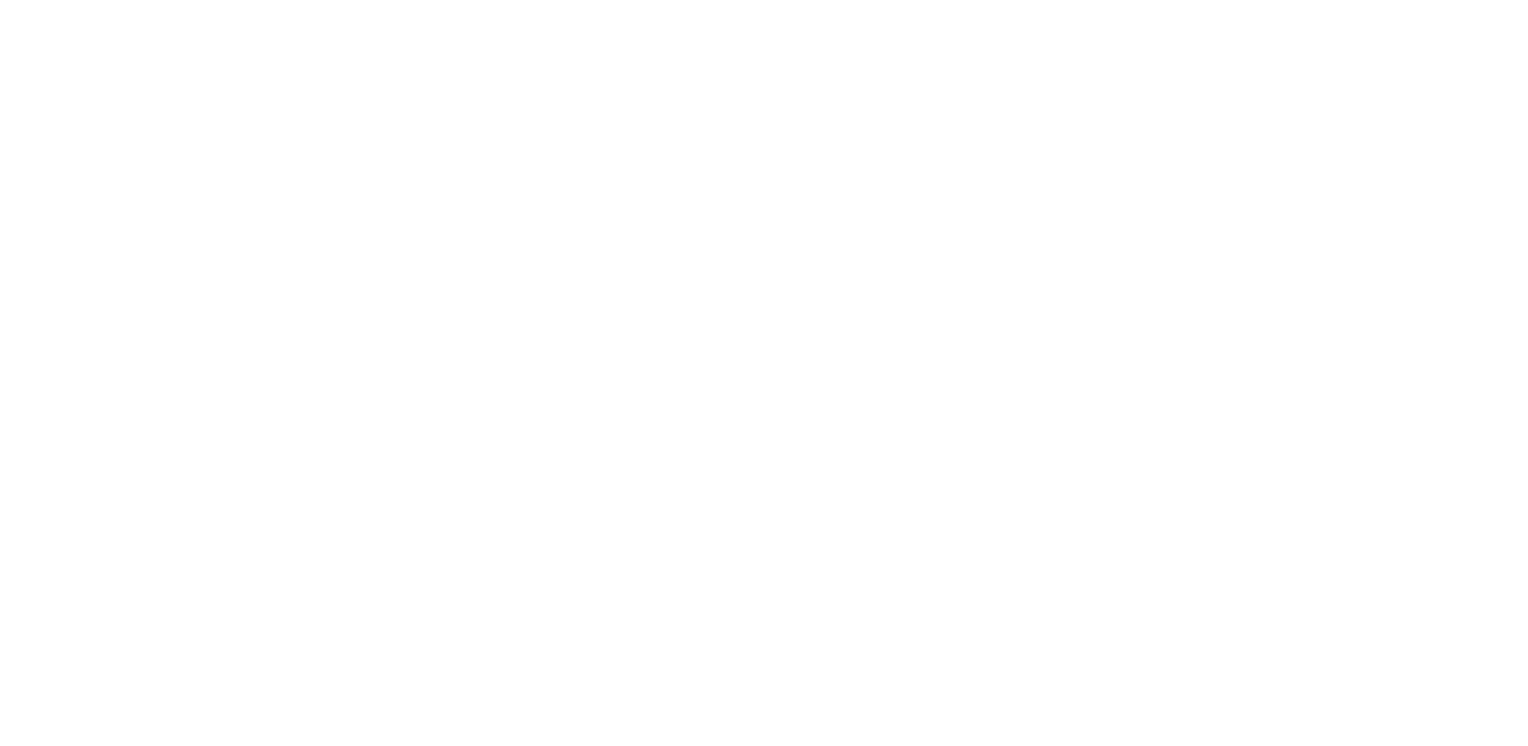 scroll, scrollTop: 0, scrollLeft: 0, axis: both 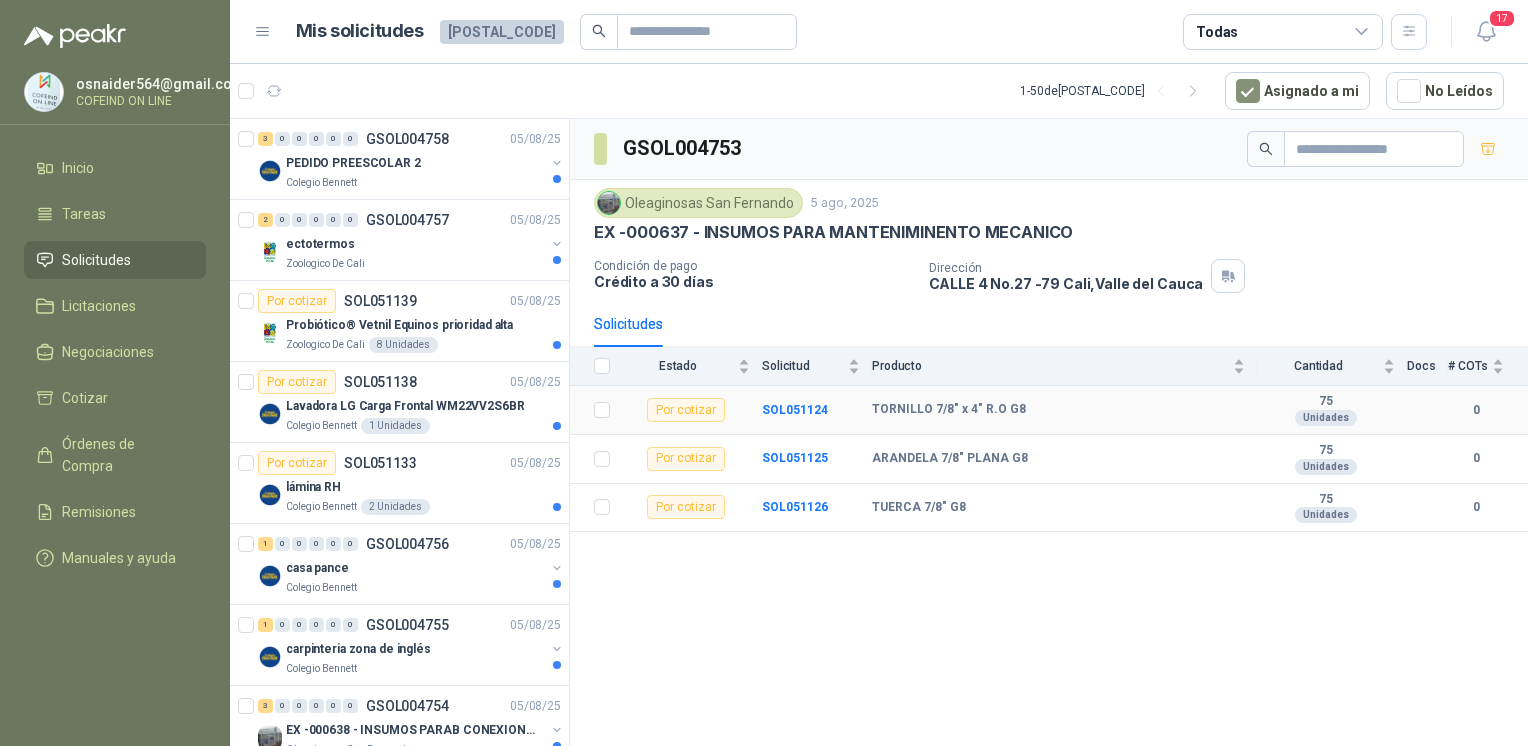 click on "SOL051124" at bounding box center [795, 410] 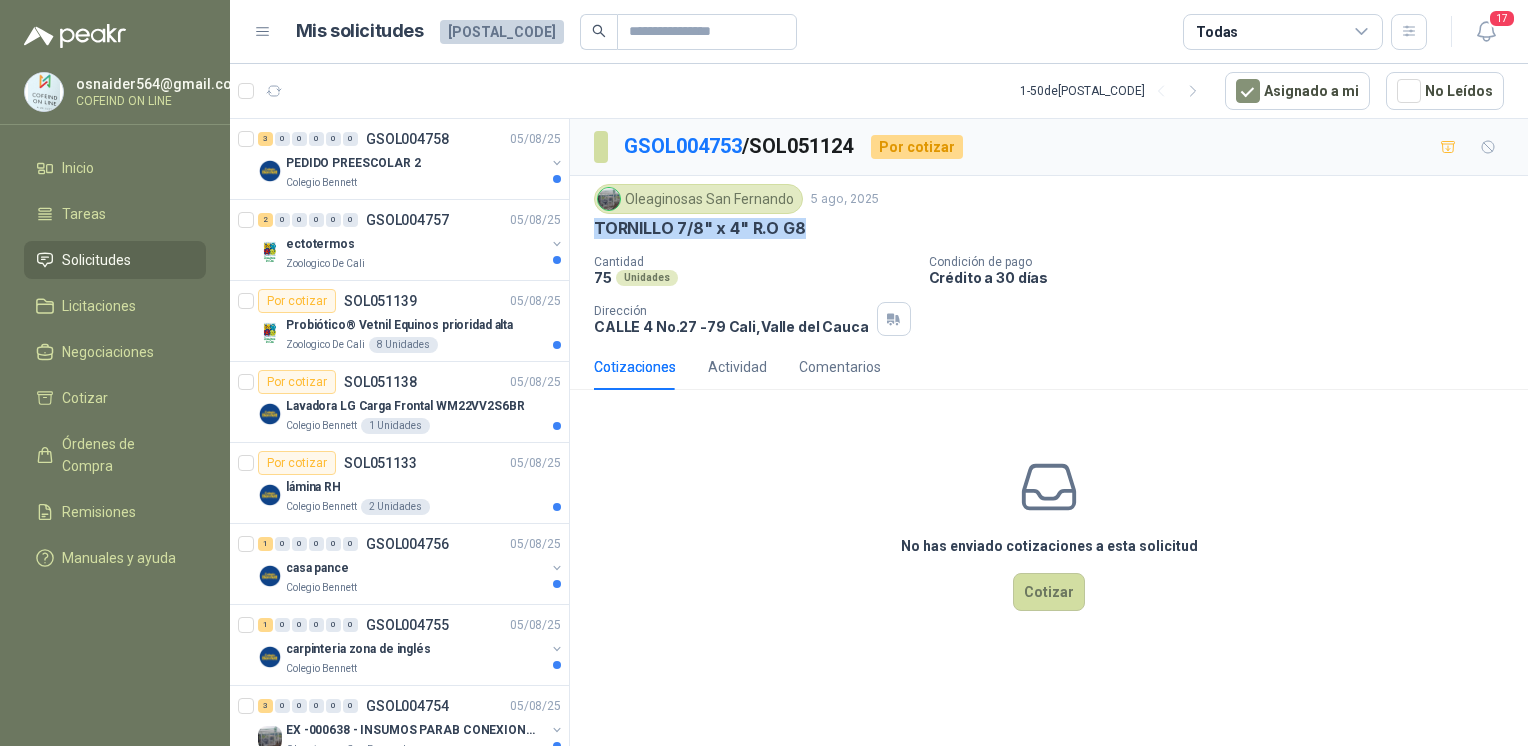 drag, startPoint x: 736, startPoint y: 219, endPoint x: 578, endPoint y: 222, distance: 158.02847 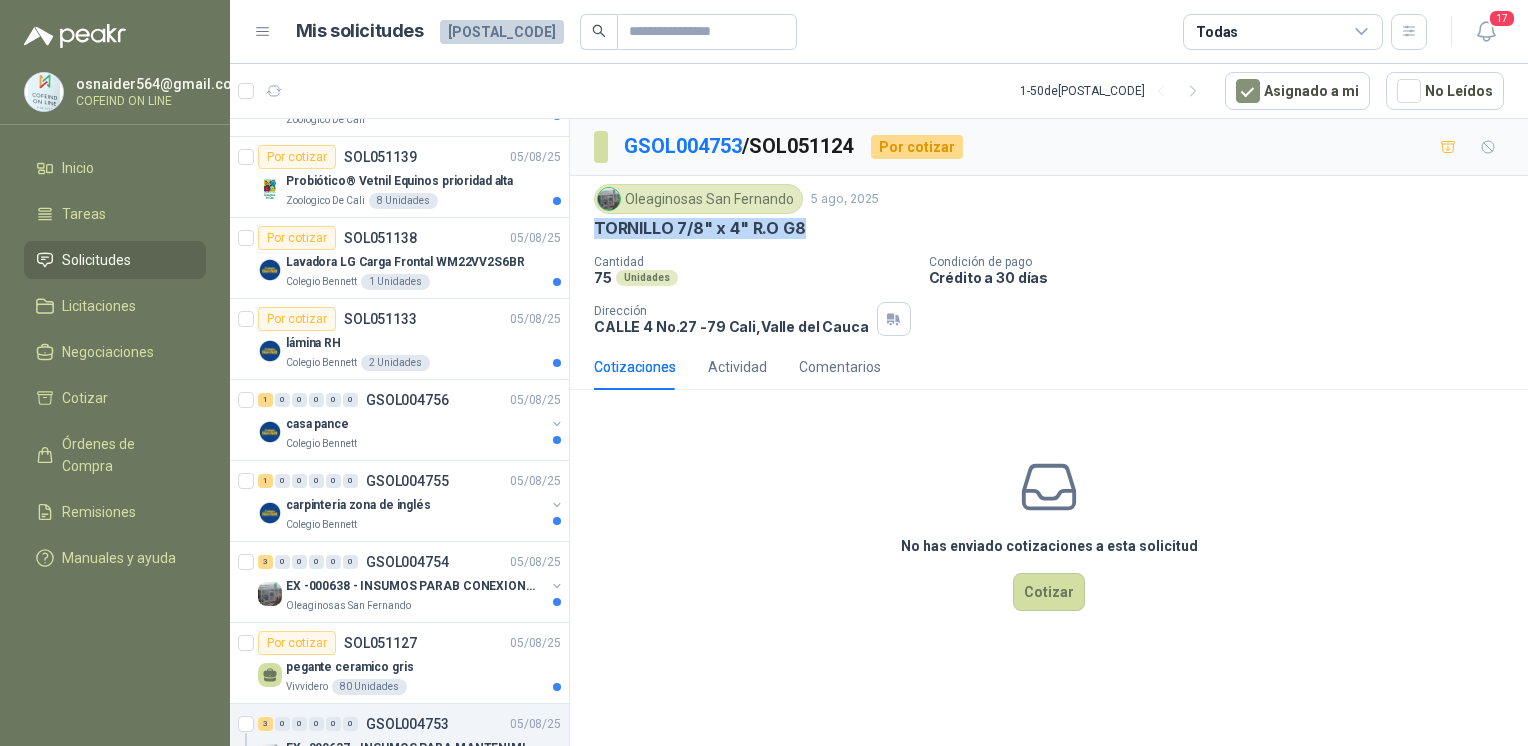 scroll, scrollTop: 180, scrollLeft: 0, axis: vertical 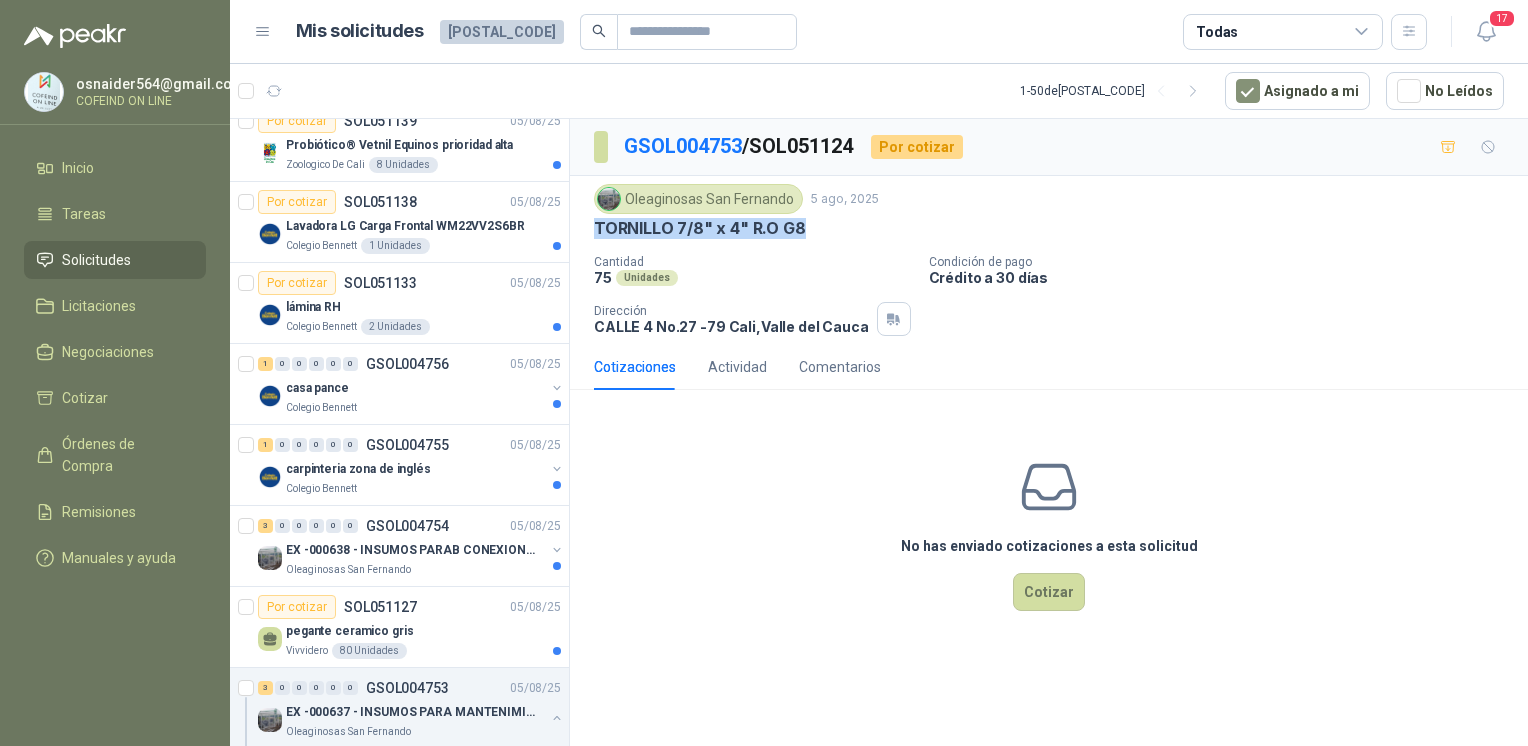 click on "lámina RH" at bounding box center [313, 307] 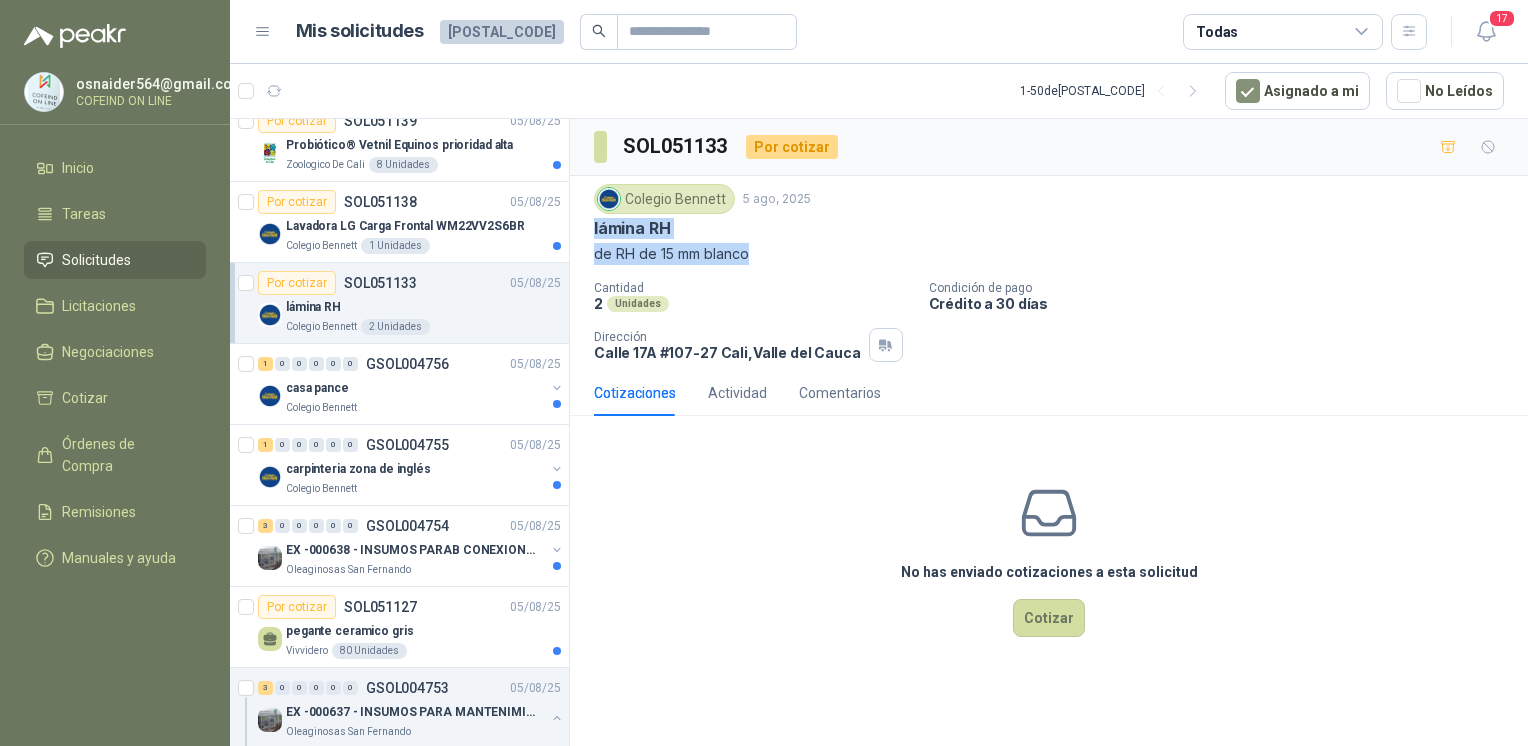 drag, startPoint x: 752, startPoint y: 254, endPoint x: 569, endPoint y: 229, distance: 184.69975 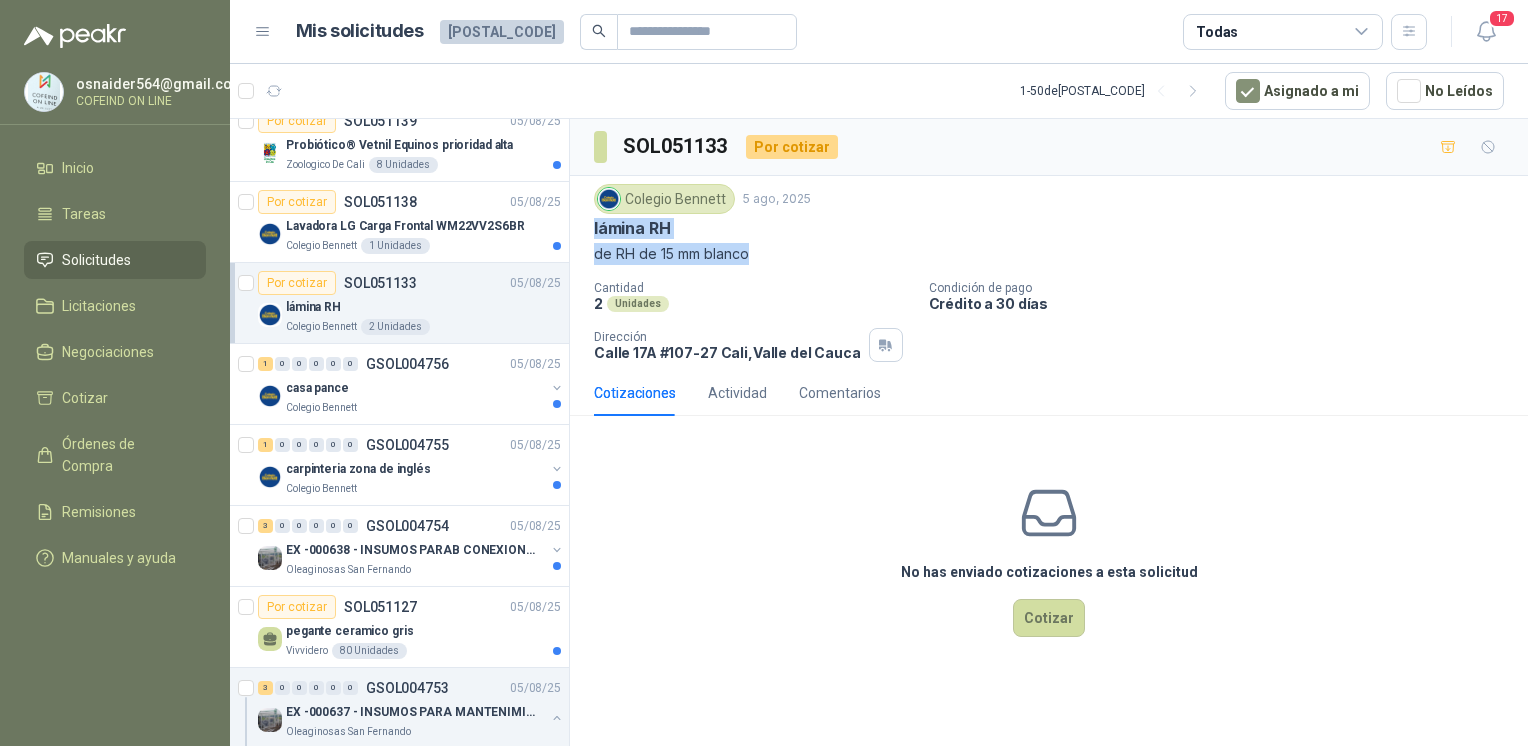 click on "casa pance" at bounding box center (415, 388) 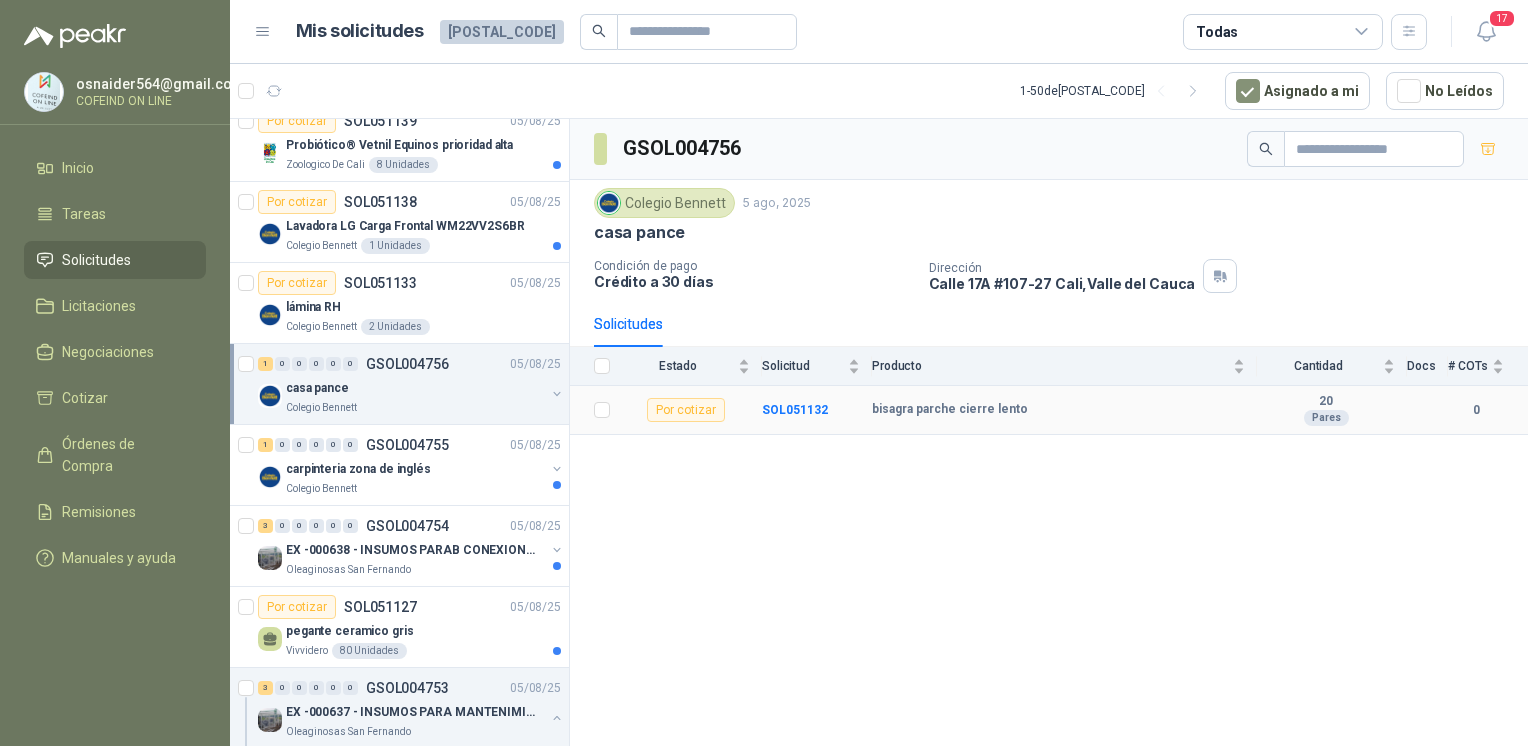 click on "SOL051132" at bounding box center [795, 410] 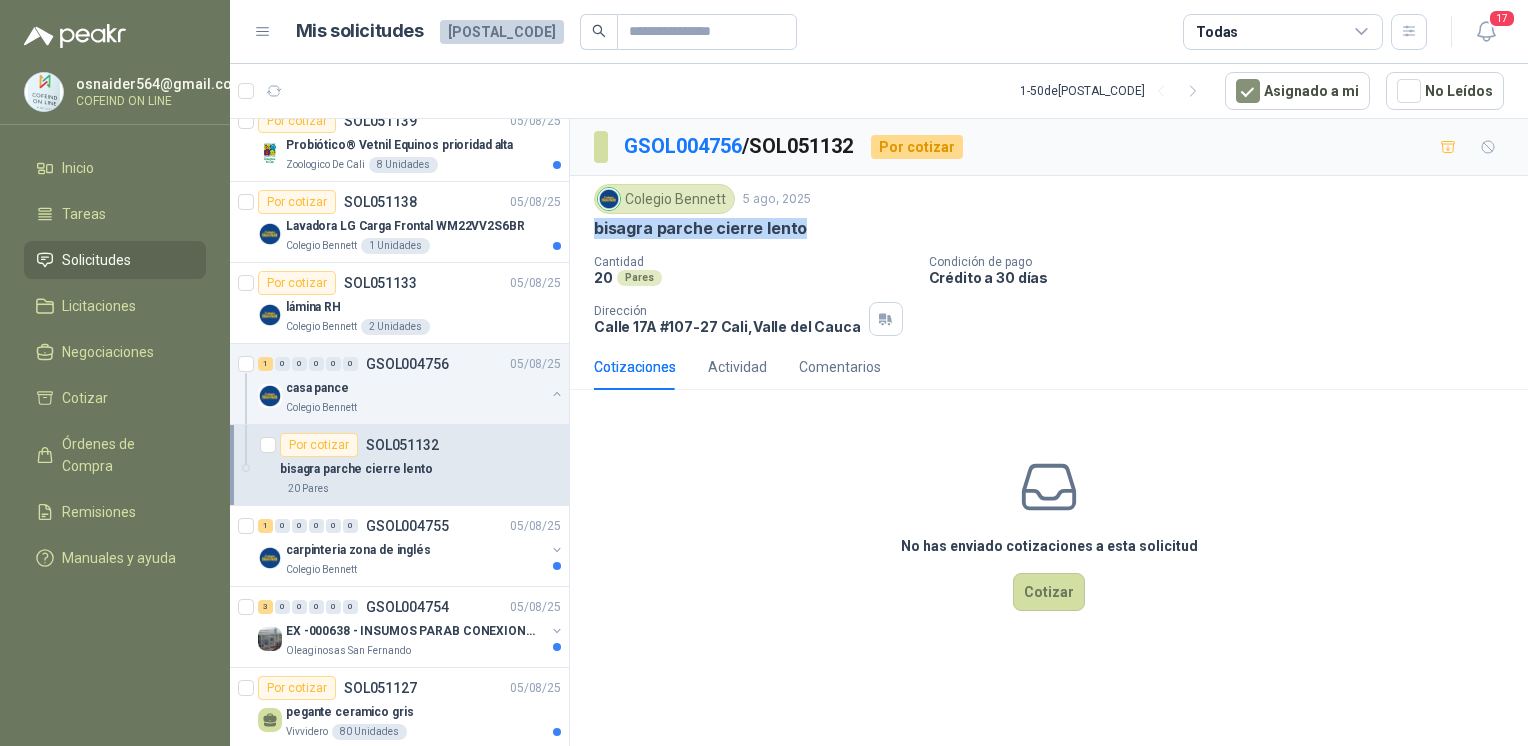 drag, startPoint x: 823, startPoint y: 224, endPoint x: 569, endPoint y: 224, distance: 254 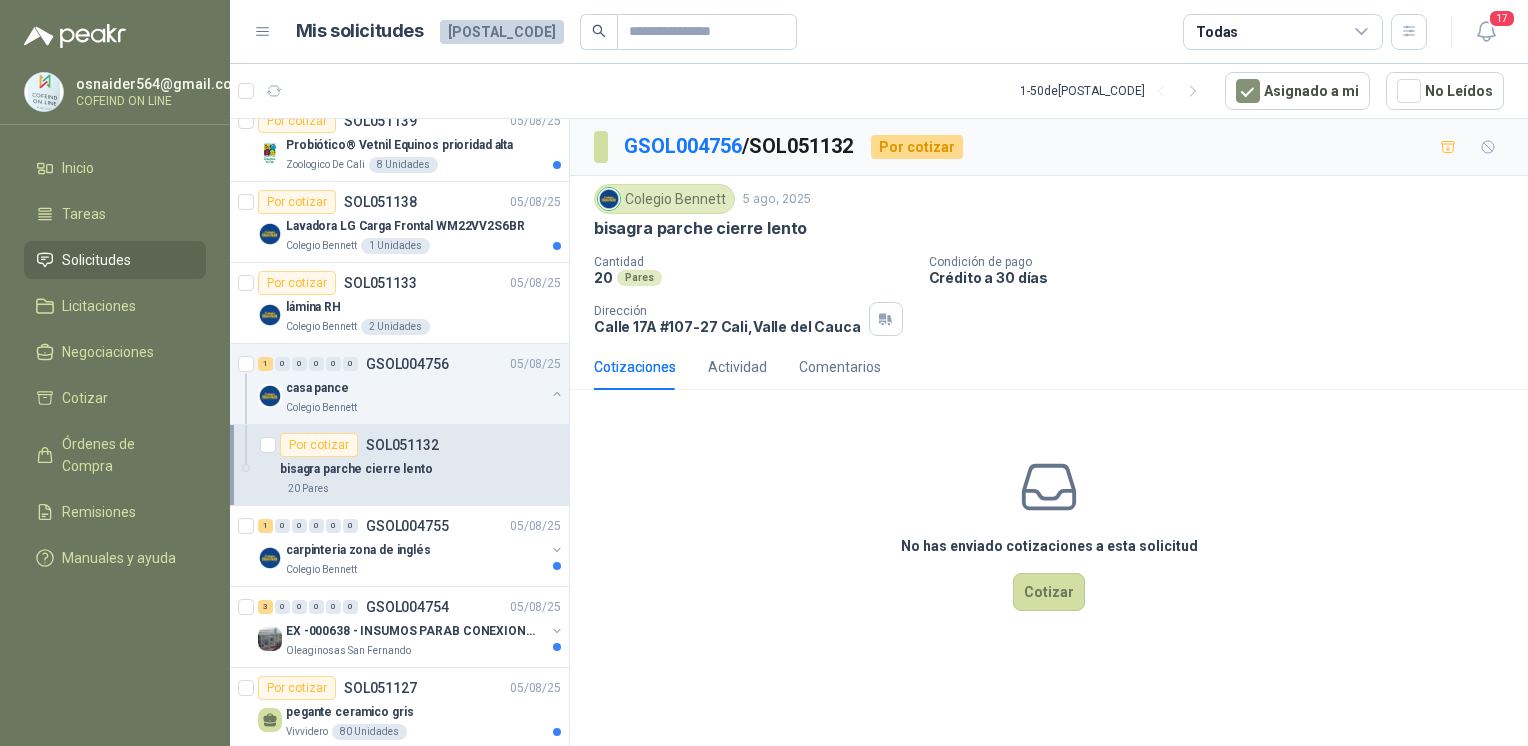 click on "Crédito a 30 días" at bounding box center [1225, 277] 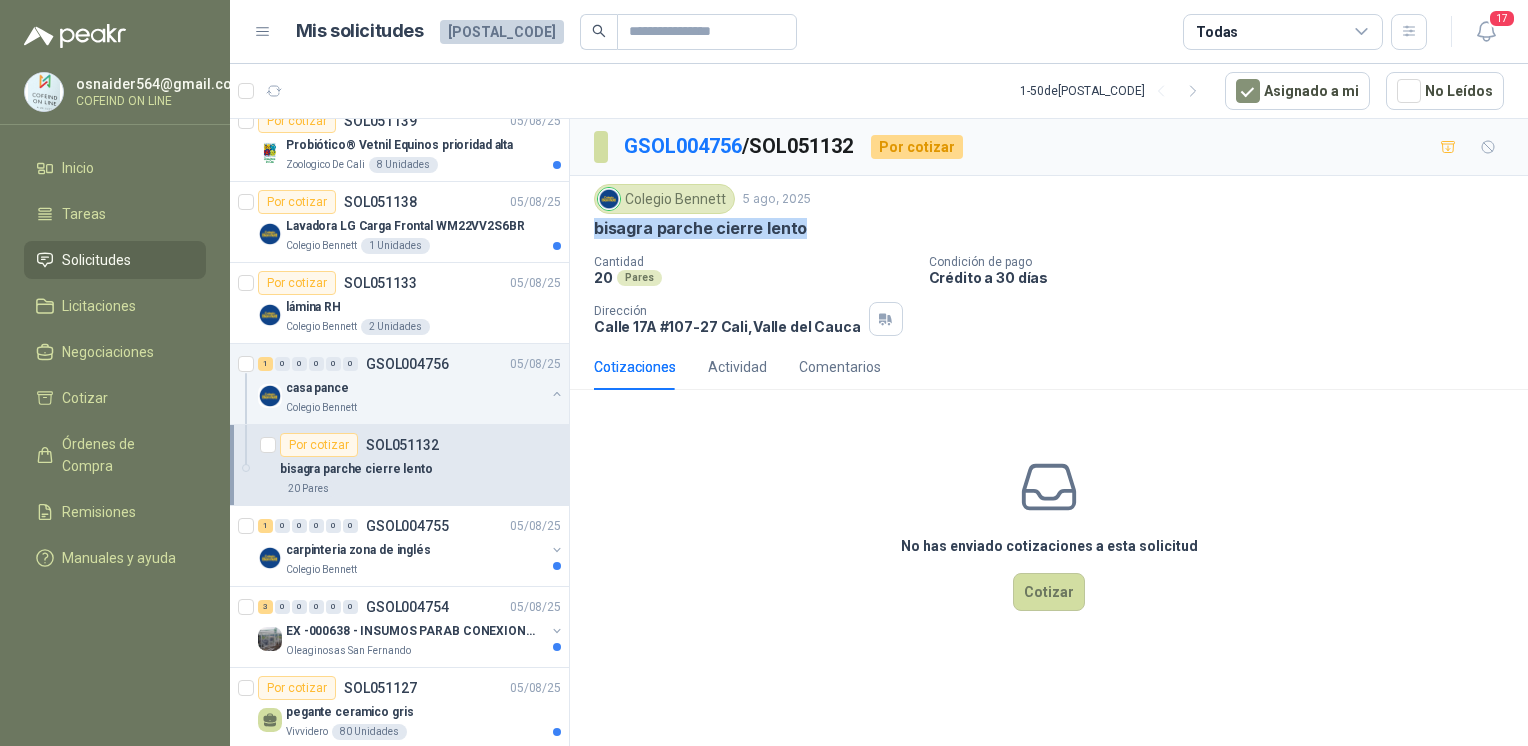 drag, startPoint x: 855, startPoint y: 237, endPoint x: 575, endPoint y: 220, distance: 280.5156 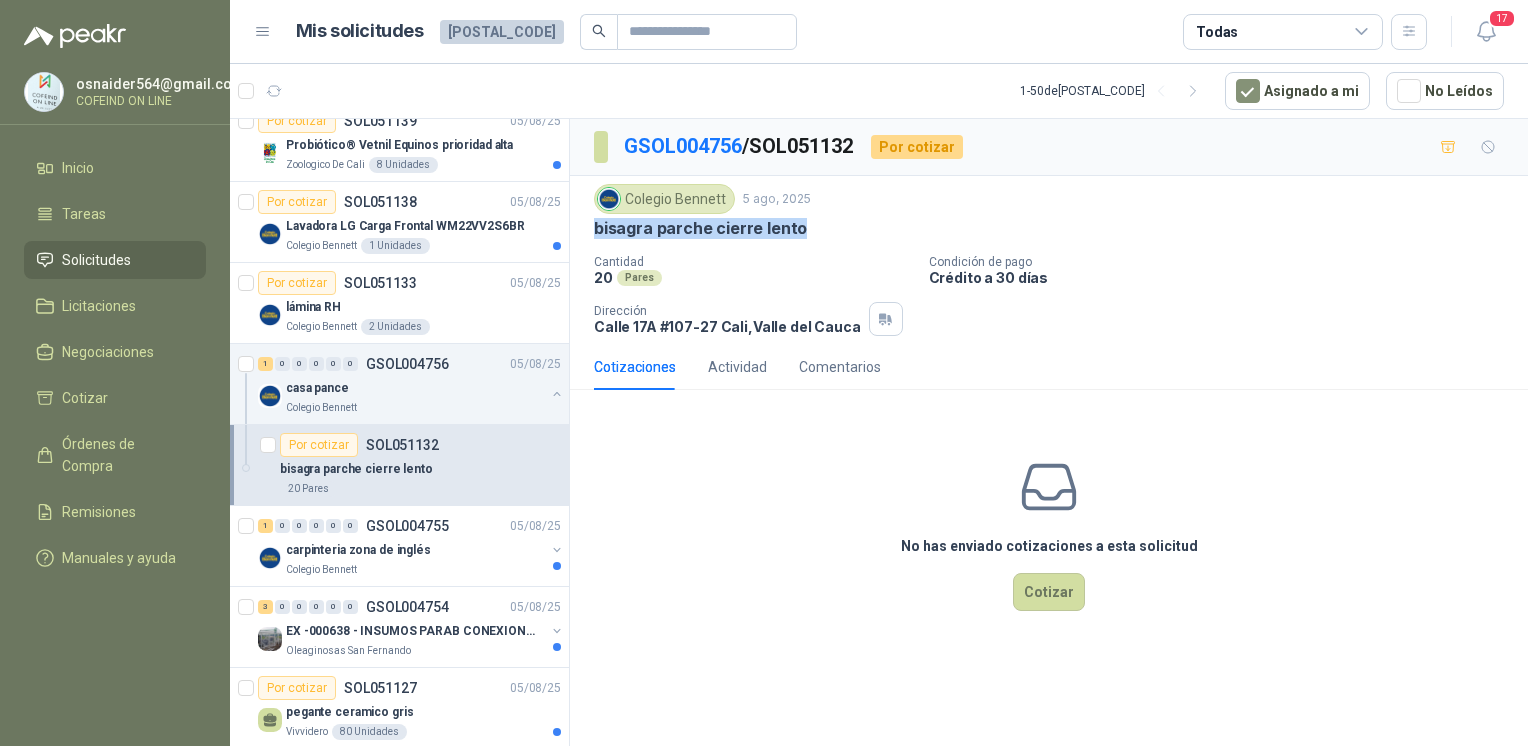 click on "Cotizar" at bounding box center [1049, 592] 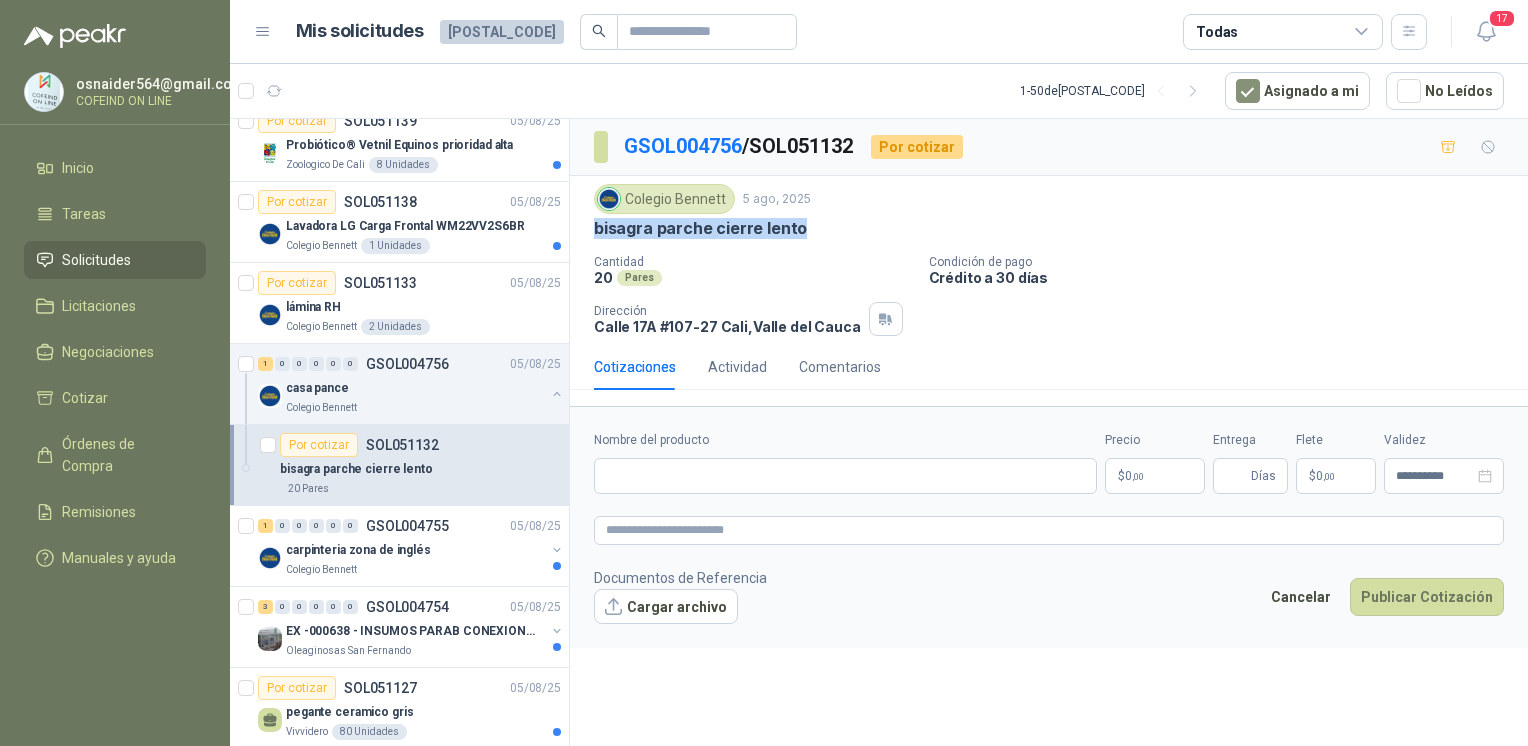 type 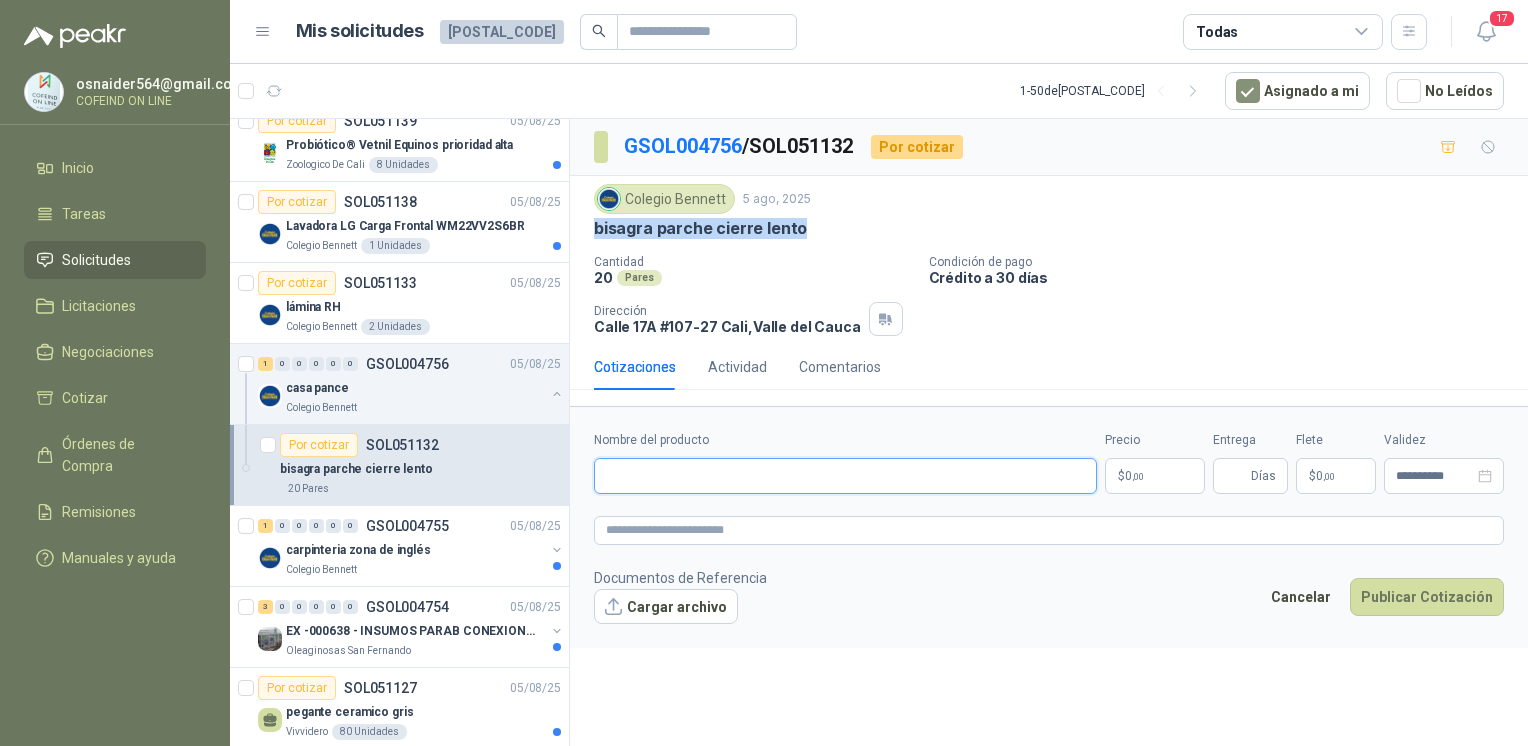 click on "Nombre del producto" at bounding box center (845, 476) 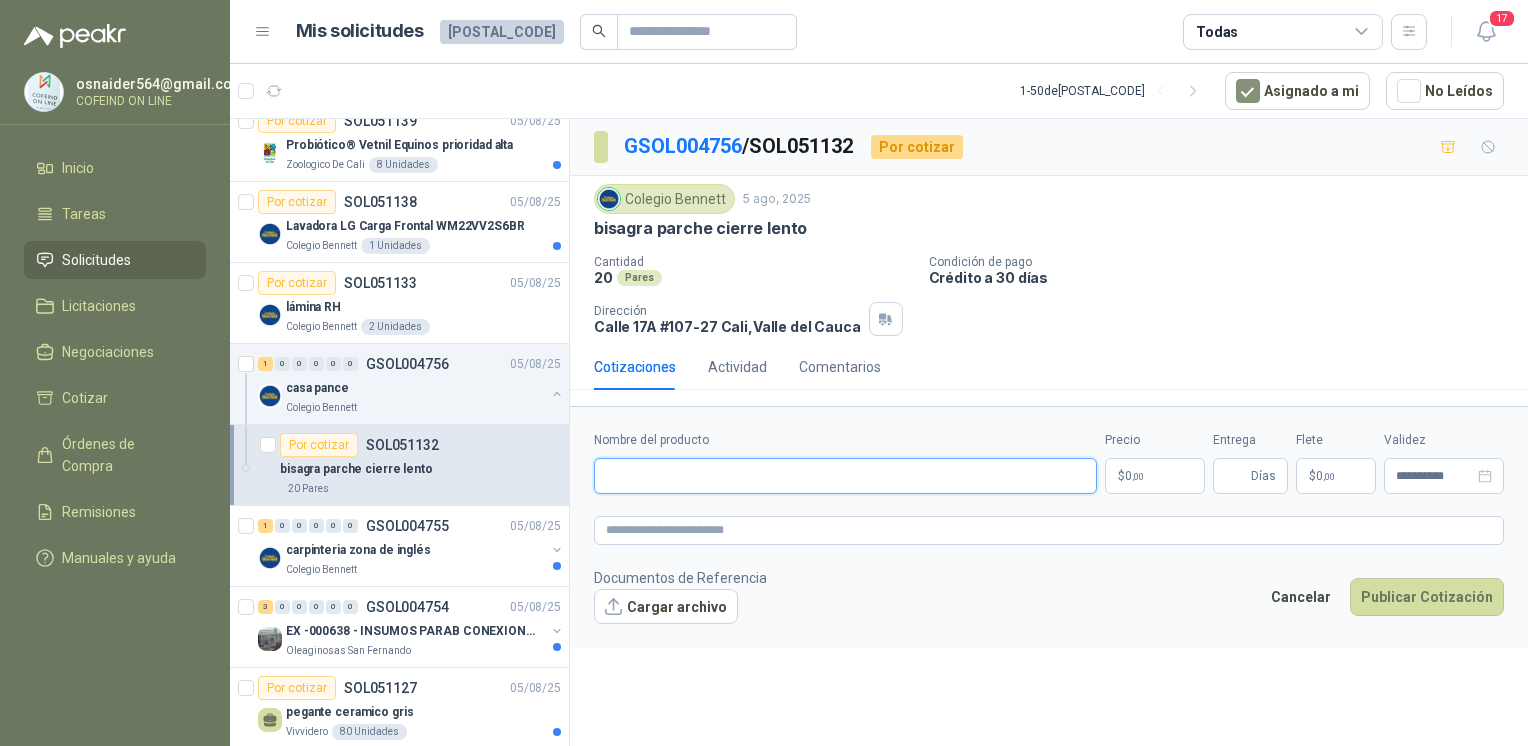 paste on "**********" 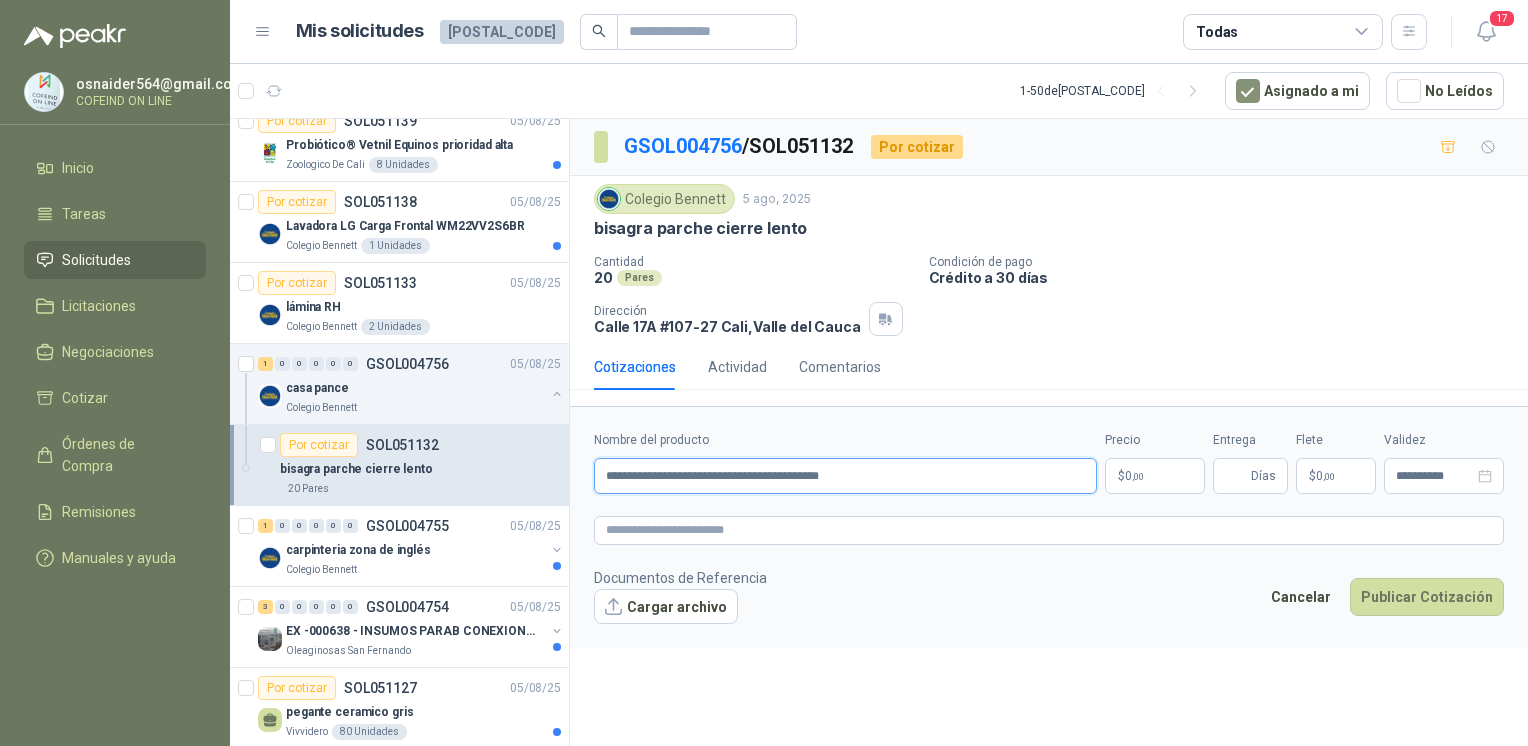 type on "**********" 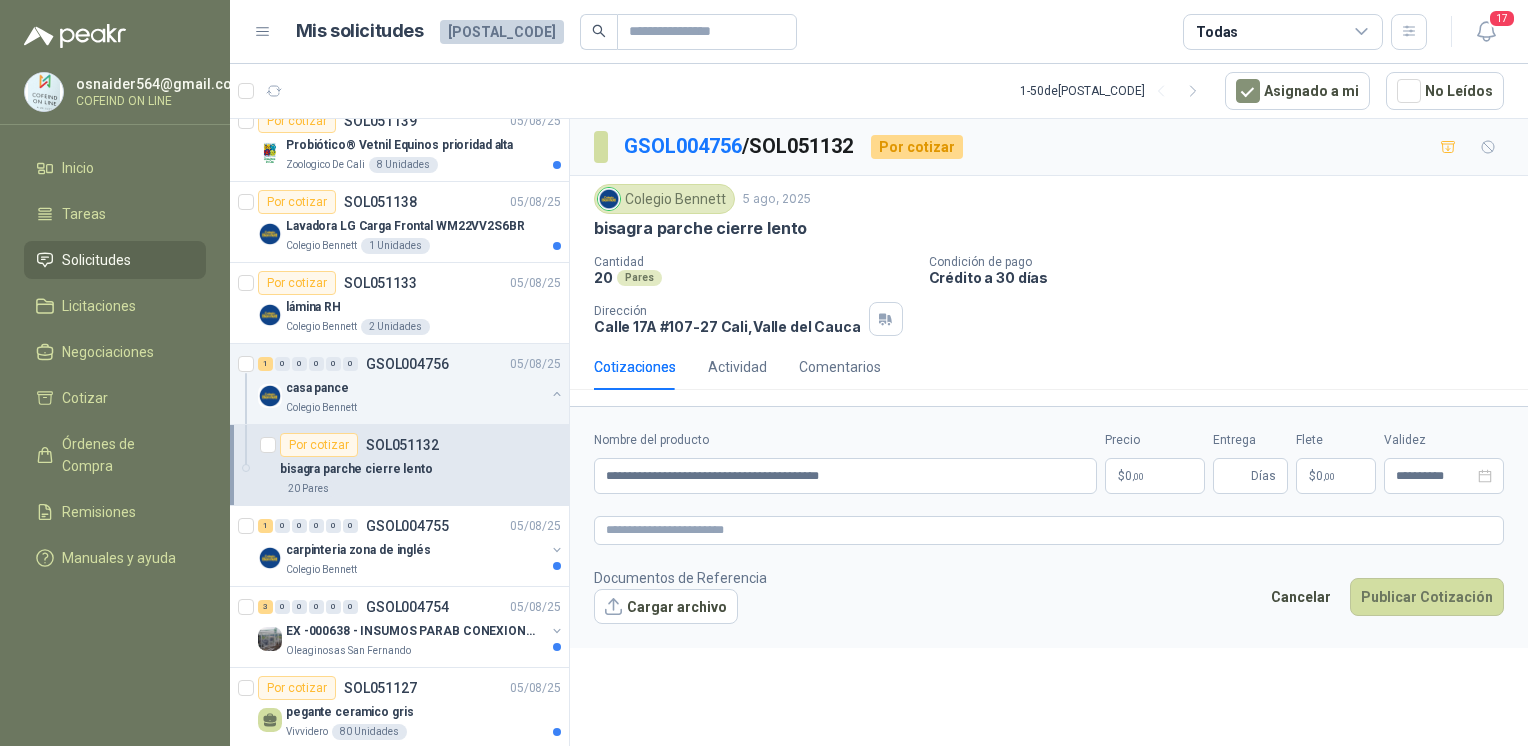 click on "**********" at bounding box center [1049, 527] 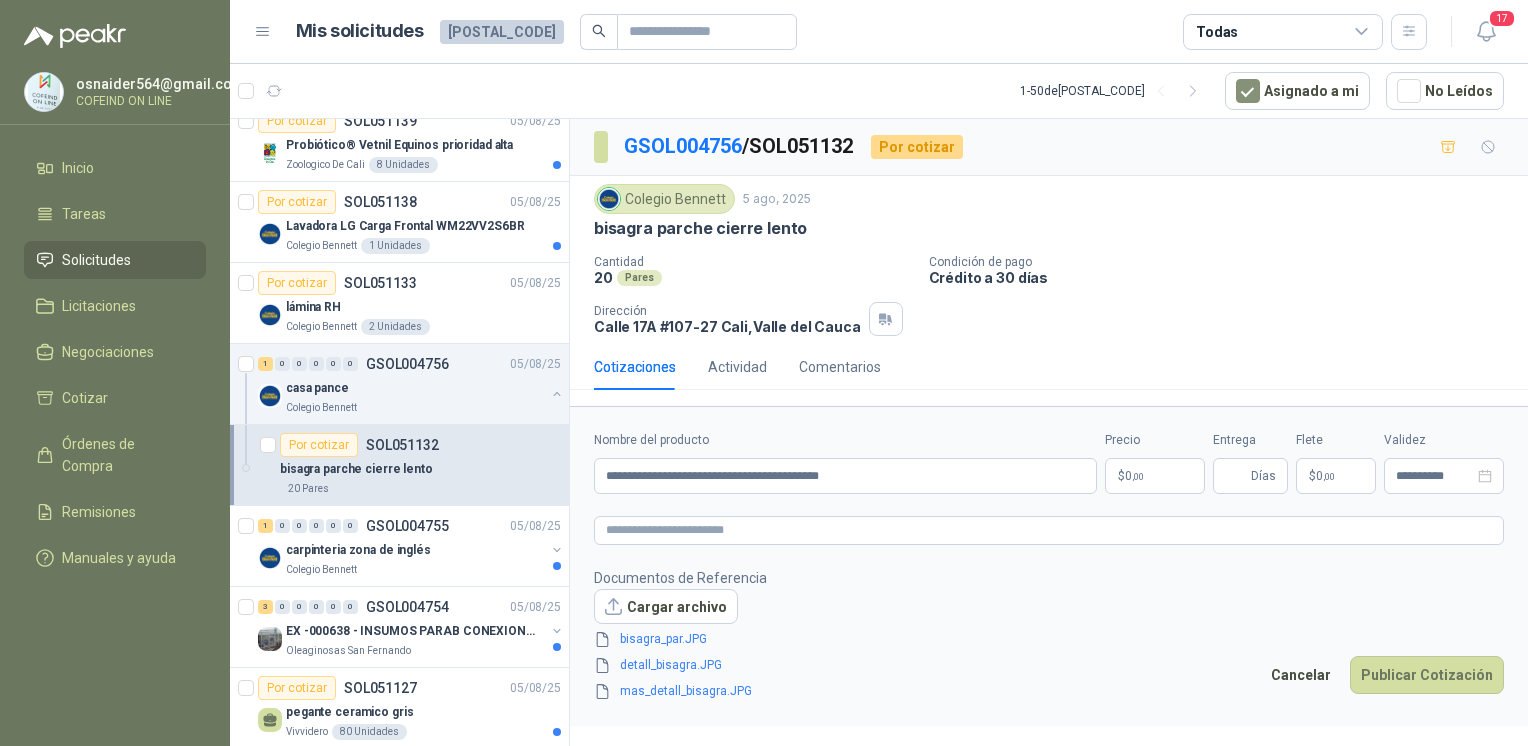 click on "osnaider564@[EMAIL_DOMAIN] COFEIND ON LINE Inicio Tareas Solicitudes Licitaciones Negociaciones Cotizar Órdenes de Compra Remisiones Manuales y ayuda Mis solicitudes 17010 Todas 17 1 - 50 de 10402 Asignado a mi No Leídos 3 0 0 0 0 0 GSOL004758 [DATE] PEDIDO PREESCOLAR 2 Colegio Bennett 2 0 0 0 0 0 GSOL004757 [DATE] ectotermos Zoologico De Cali Por cotizar SOL051139 [DATE] Probiótico® Vetnil Equinos prioridad alta Zoologico De Cali 8 Unidades Por cotizar SOL051138 [DATE] Lavadora LG Carga Frontal WM22VV2S6BR Colegio Bennett 1 Unidades Por cotizar SOL051133 [DATE] lámina RH Colegio Bennett 2 Unidades 1 0 0 0 0 0 GSOL004756 [DATE] casa pance Colegio Bennett Por cotizar SOL051132 bisagra parche cierre lento 20 Pares 1 0 0 0 0 0 GSOL004755 [DATE] carpinteria zona de inglés Colegio Bennett 3 0 0 0 0 0 GSOL004754 [DATE] EX -000638 - INSUMOS PARAB CONEXION DE TUBERIA Y A Por cotizar" at bounding box center [764, 373] 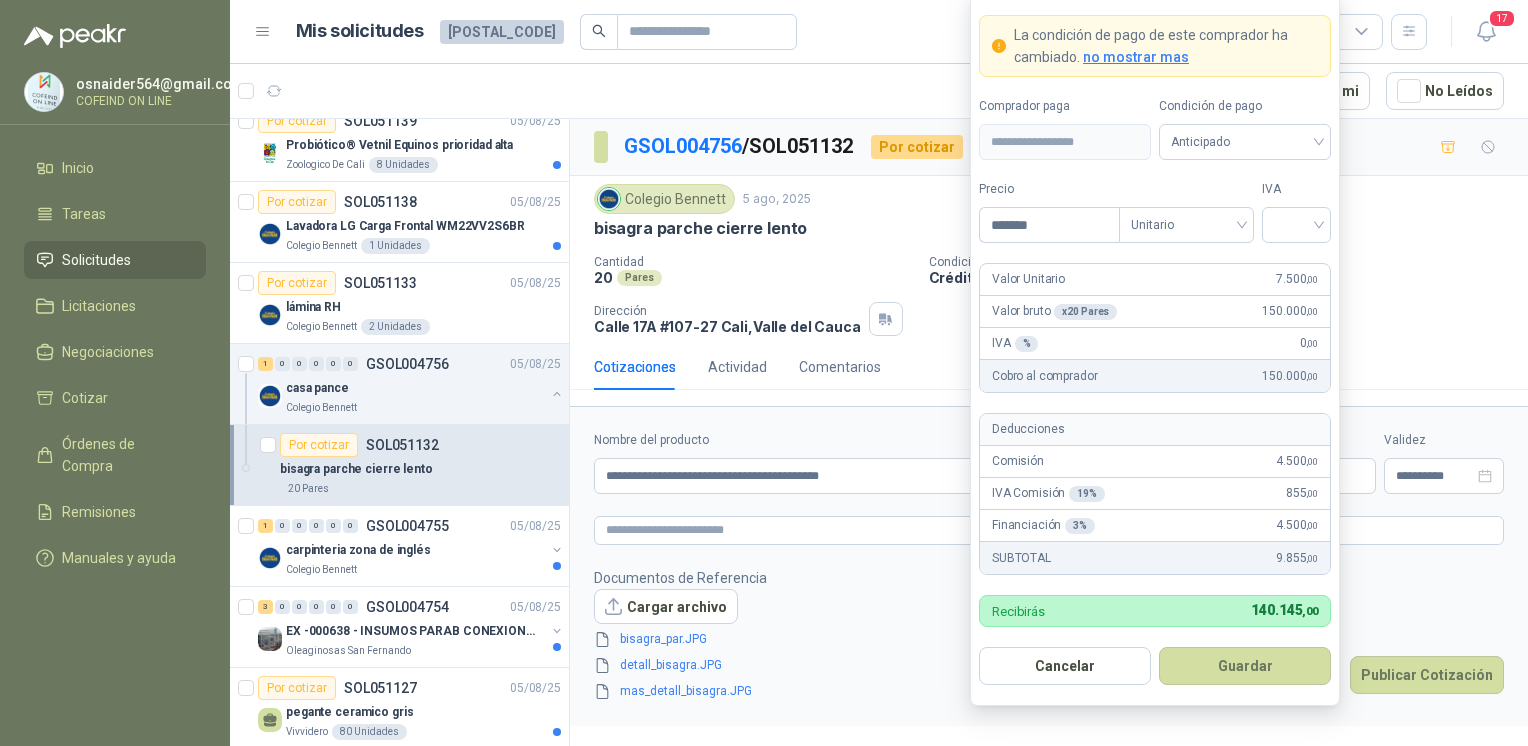 type on "*******" 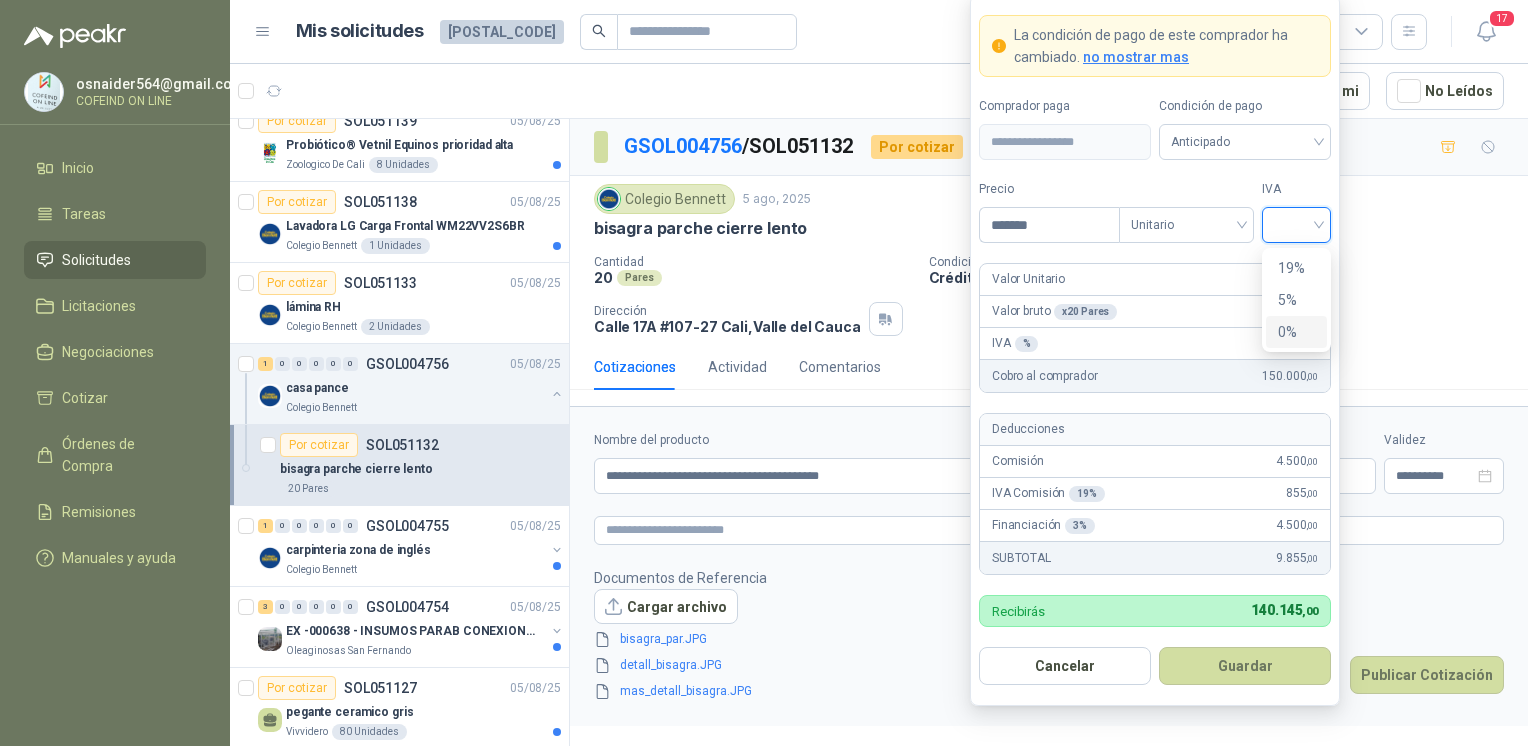 click on "0%" at bounding box center [1296, 332] 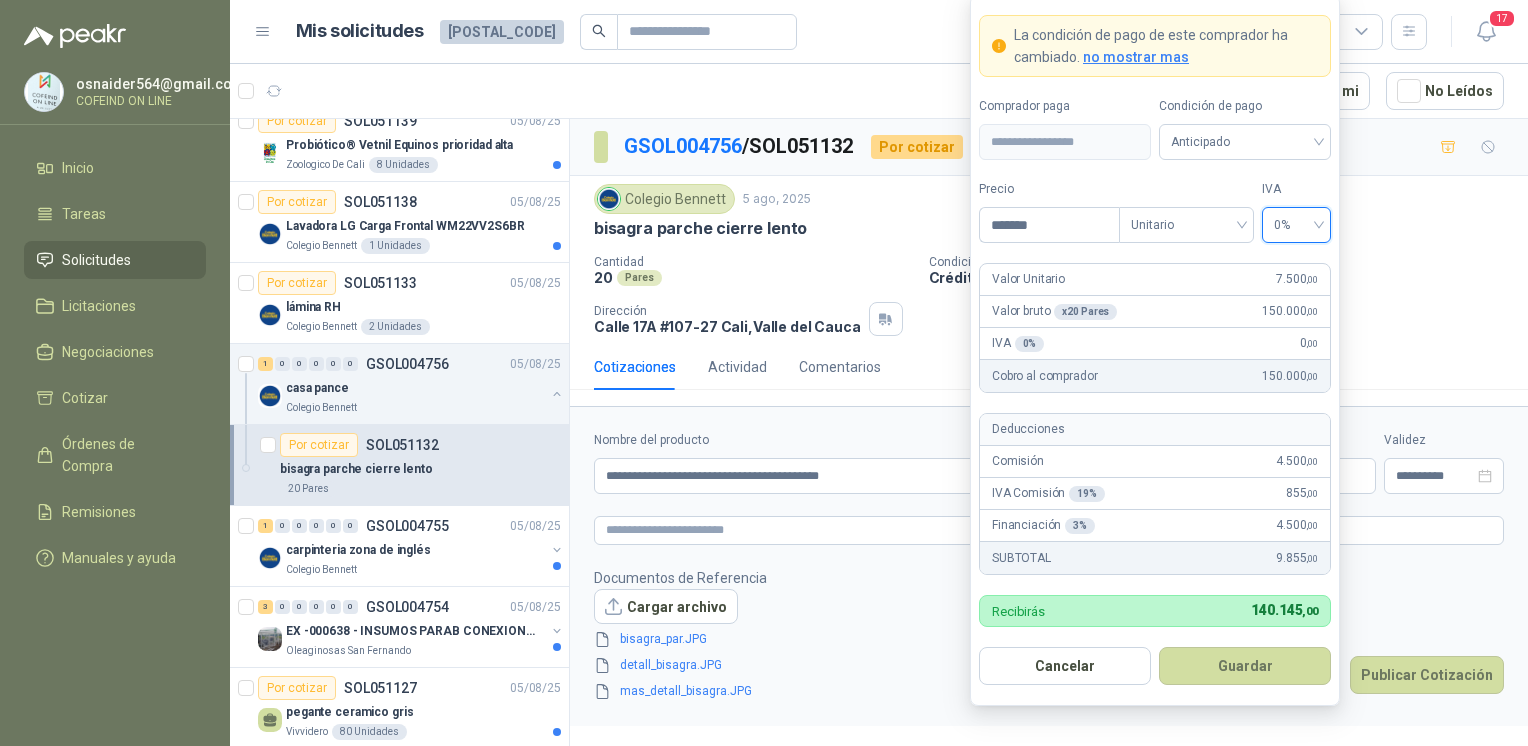 click on "Guardar" at bounding box center [1245, 666] 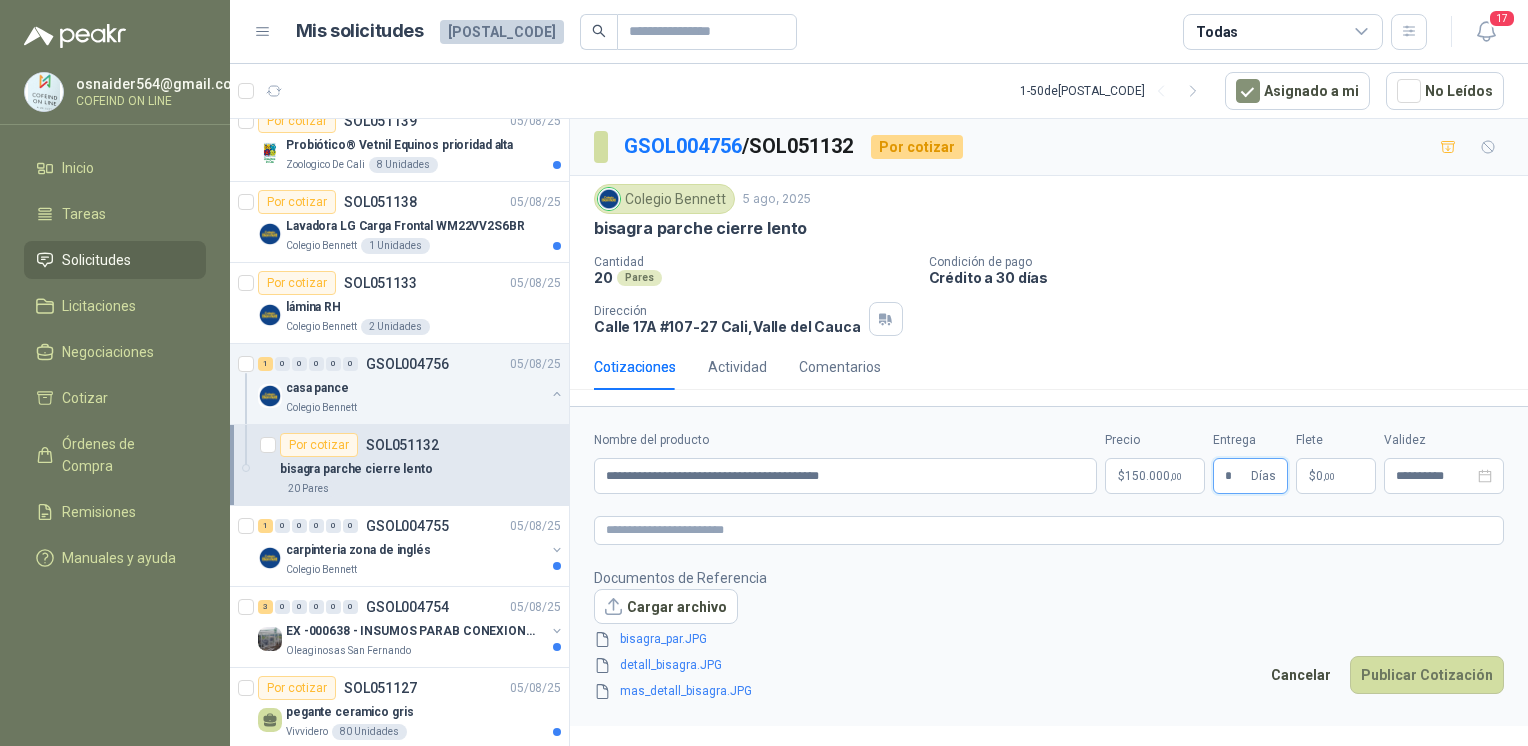 type on "*" 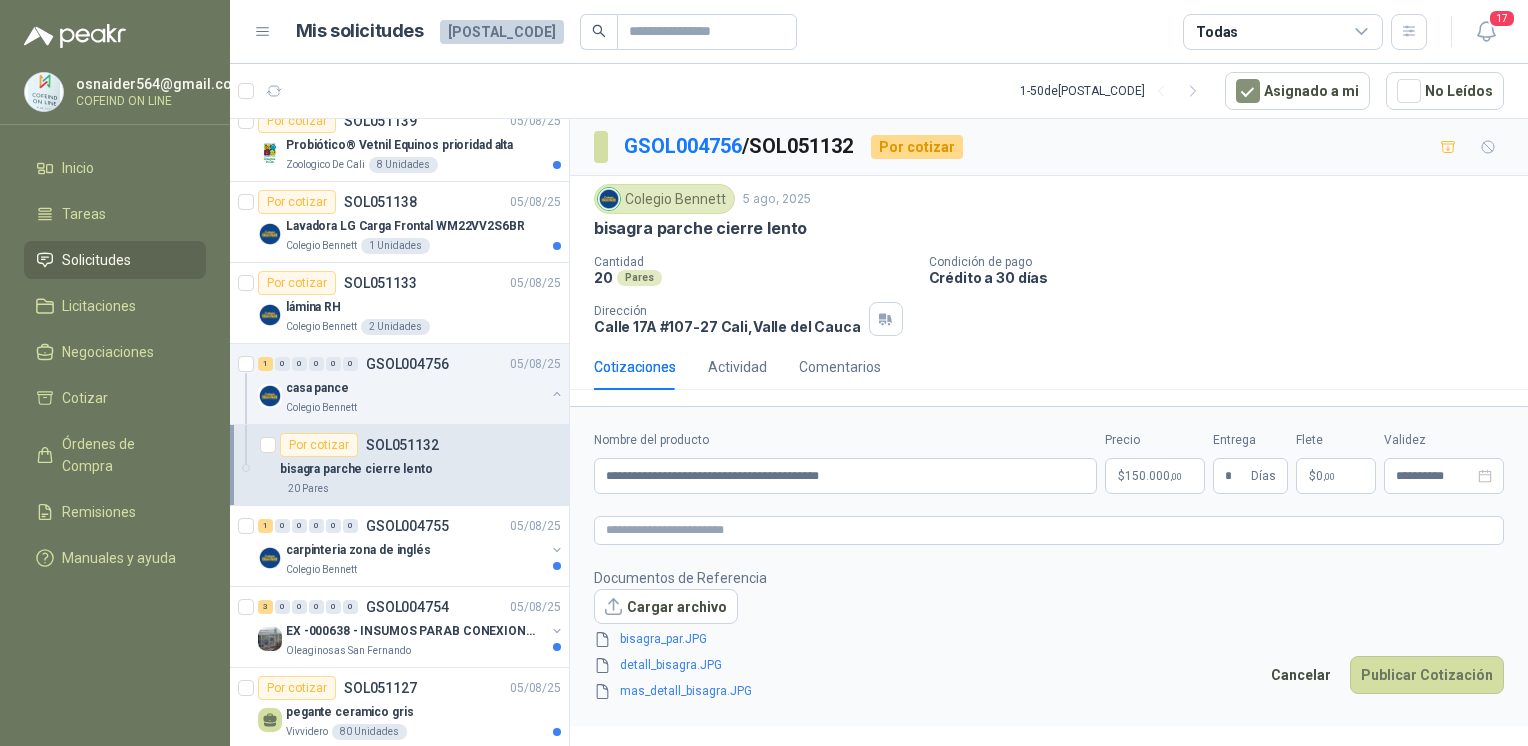 click on "Publicar Cotización" at bounding box center (1427, 675) 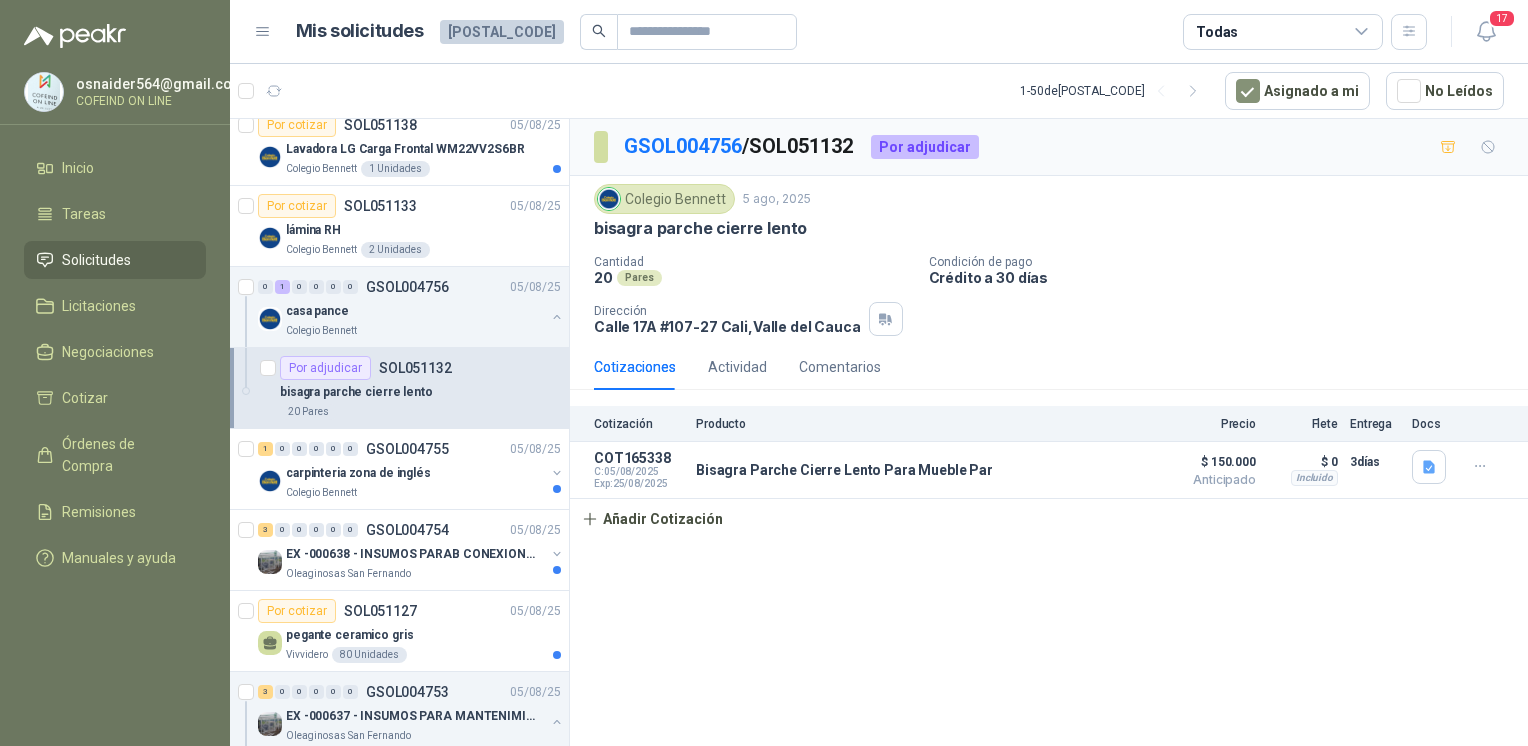 scroll, scrollTop: 273, scrollLeft: 0, axis: vertical 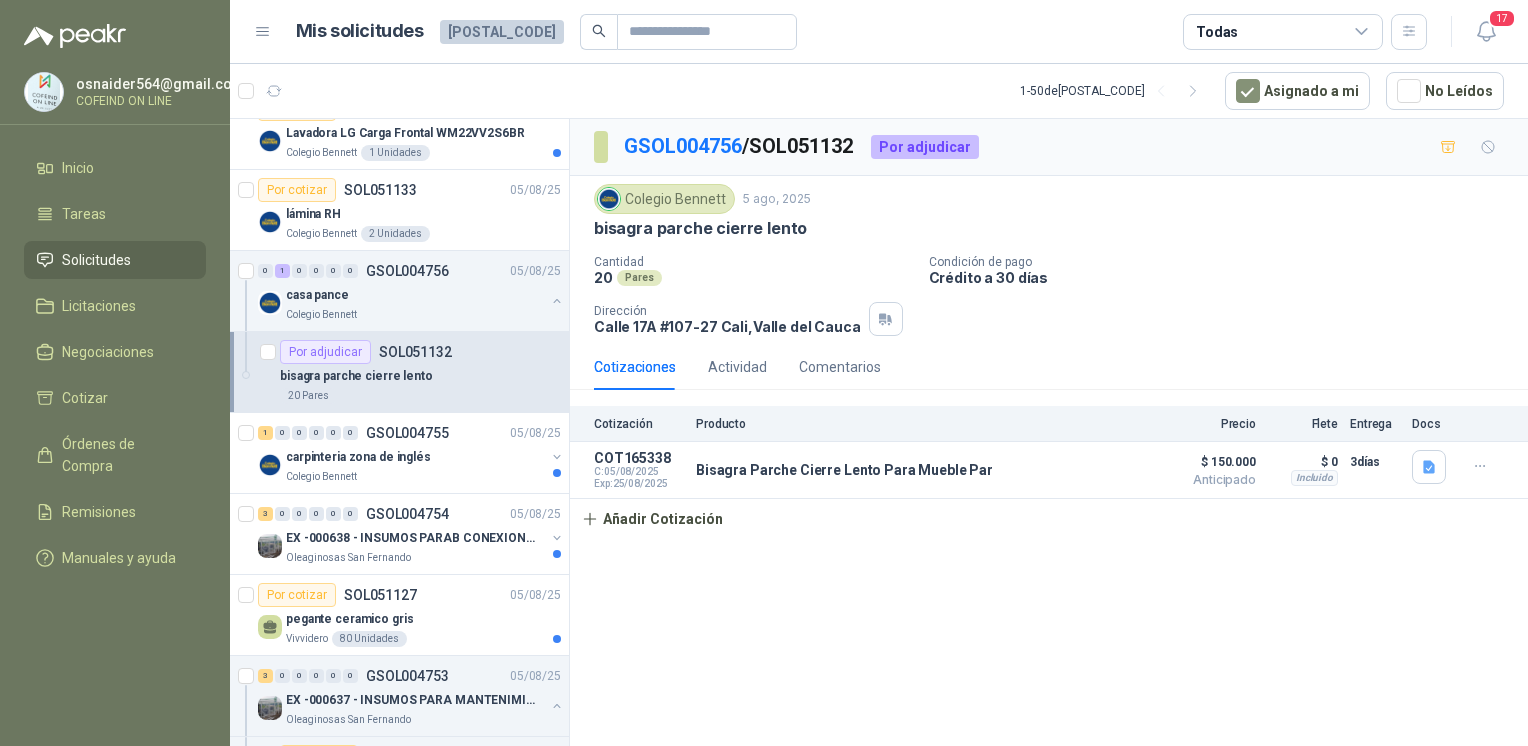 click on "carpinteria zona de inglés" at bounding box center [415, 457] 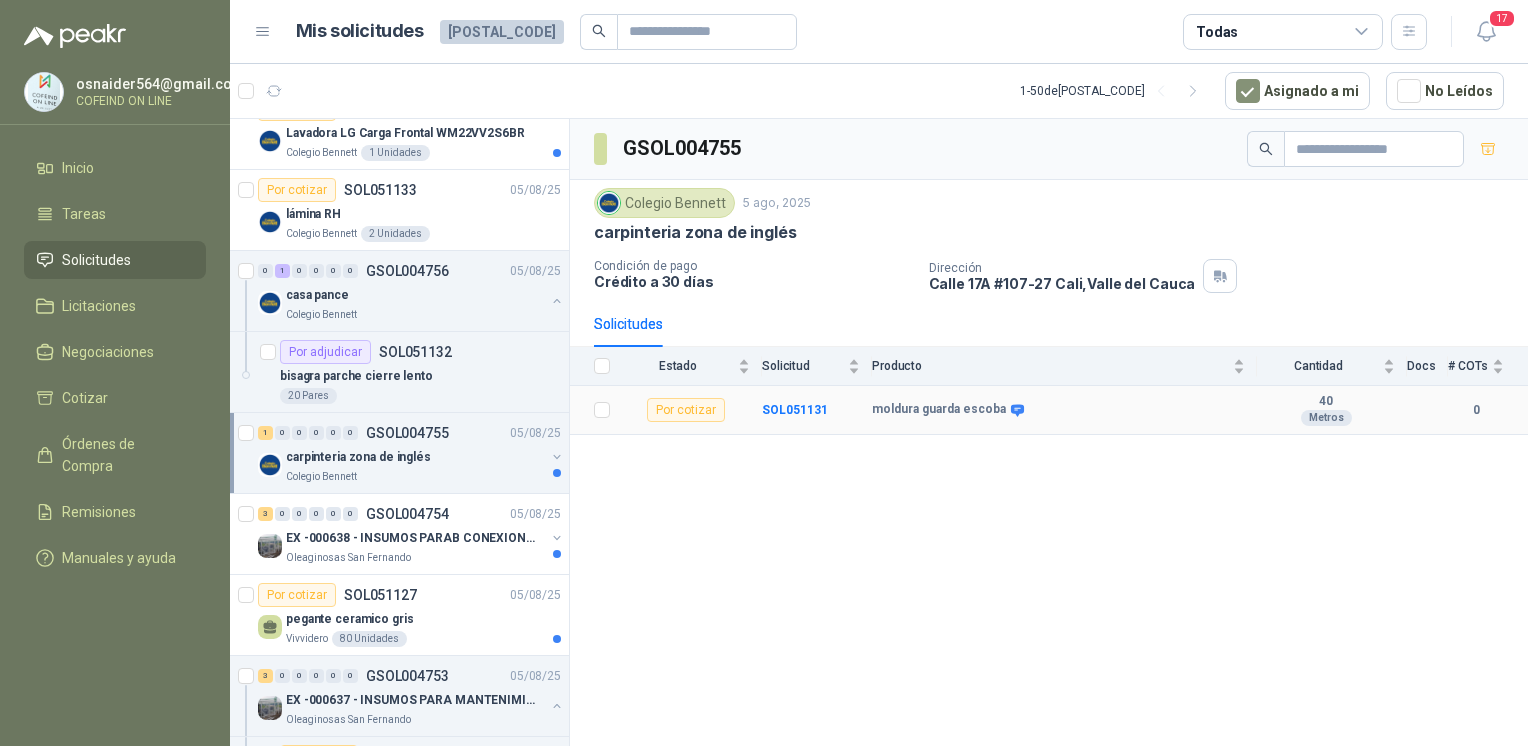 click on "SOL051131" at bounding box center [795, 410] 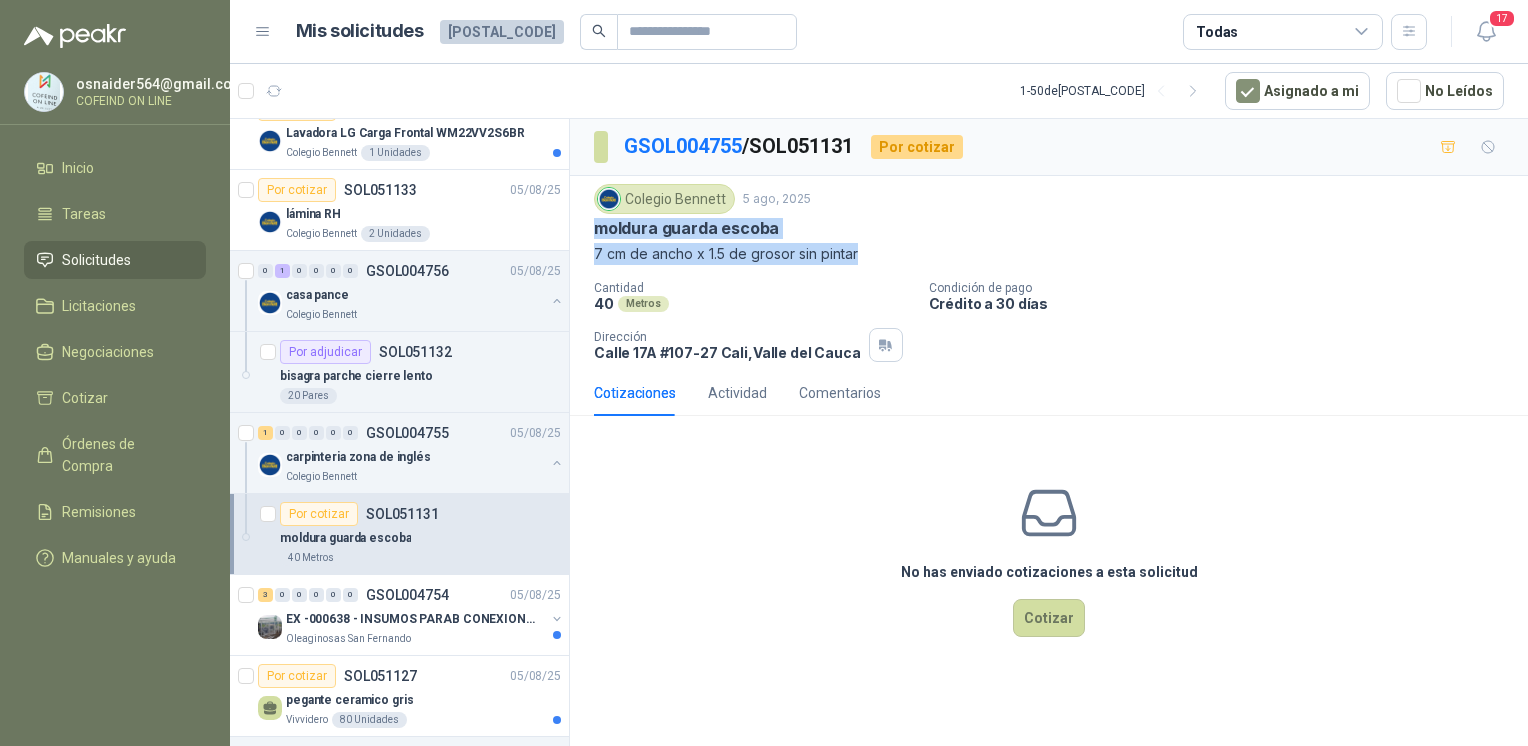 drag, startPoint x: 584, startPoint y: 225, endPoint x: 860, endPoint y: 240, distance: 276.40732 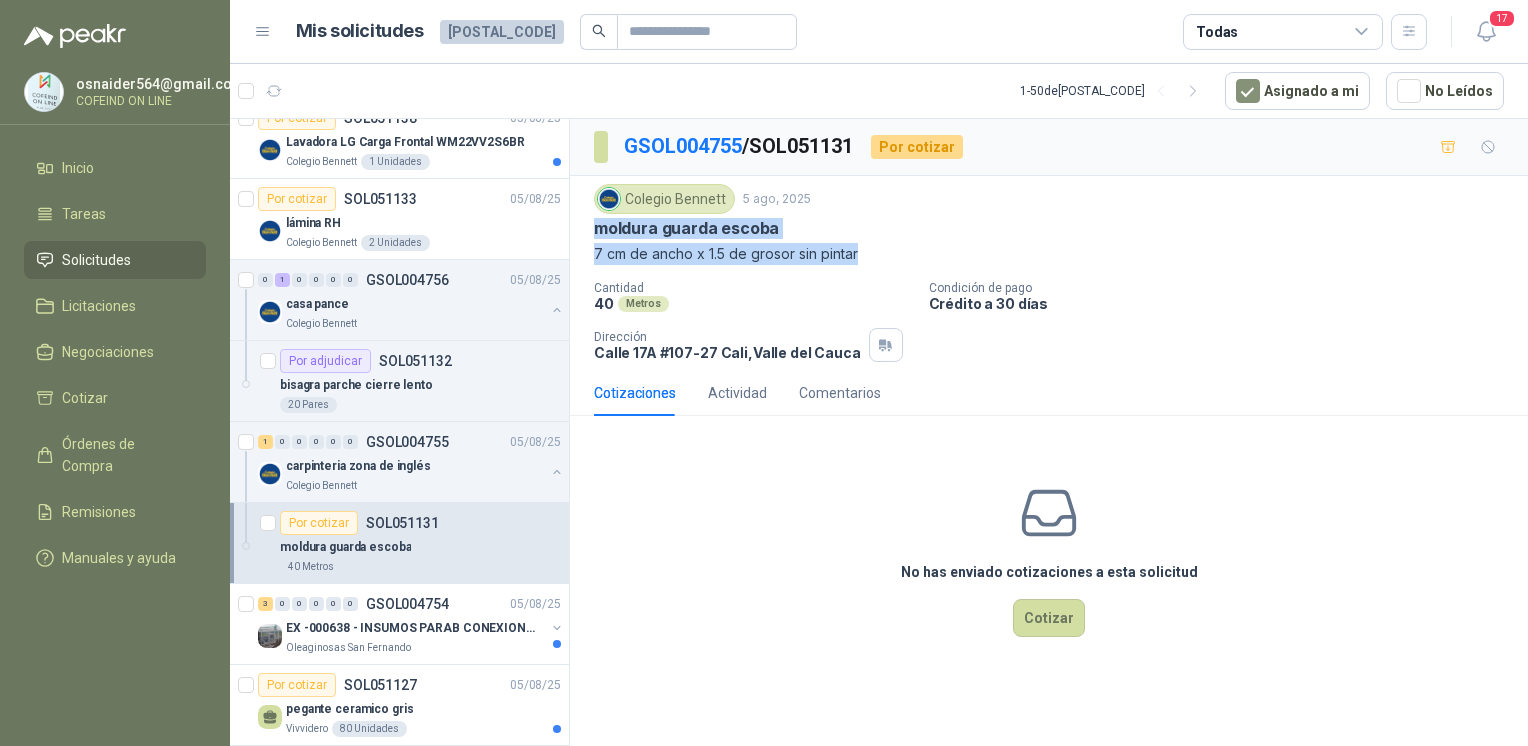 scroll, scrollTop: 0, scrollLeft: 0, axis: both 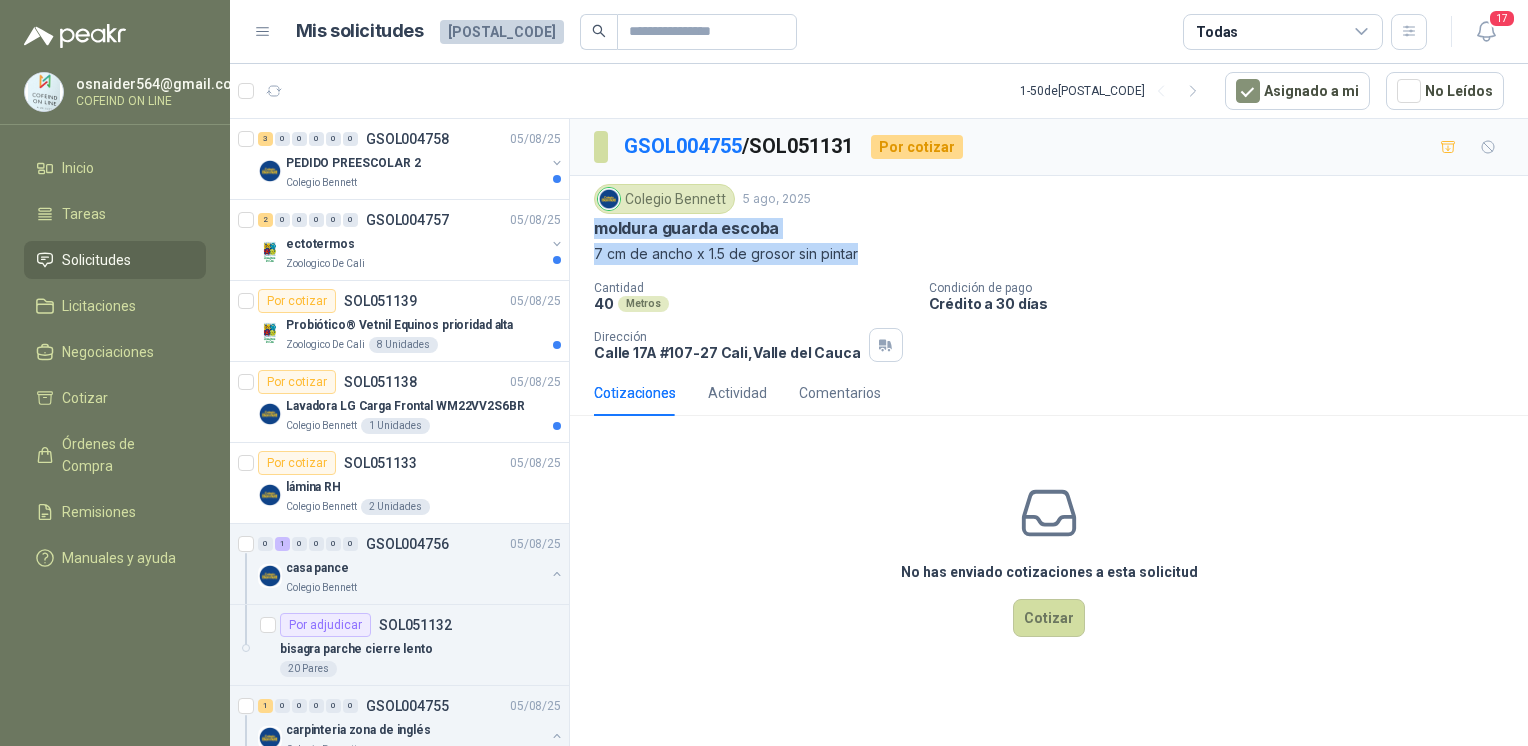 click on "ectotermos" at bounding box center [415, 244] 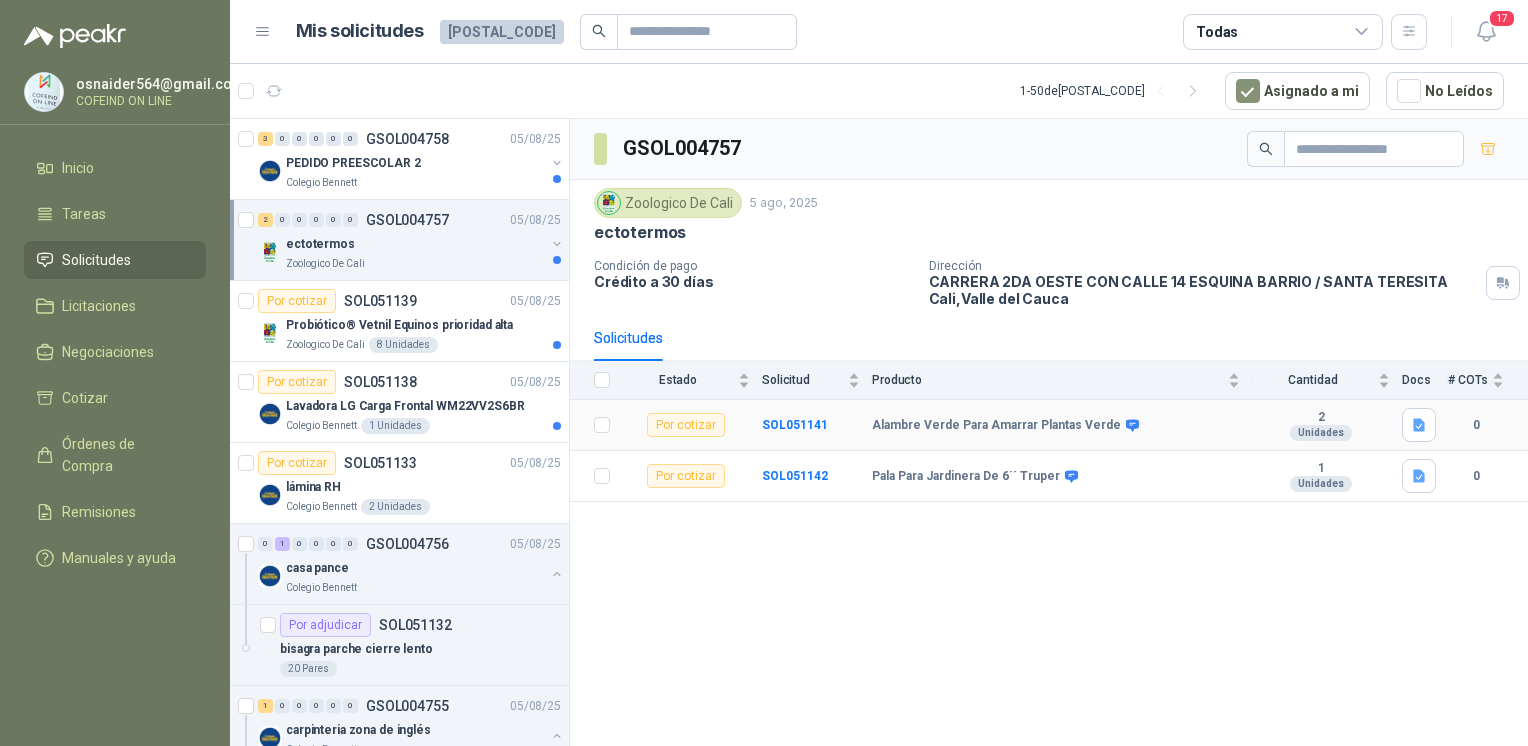 click on "SOL051141" at bounding box center [795, 425] 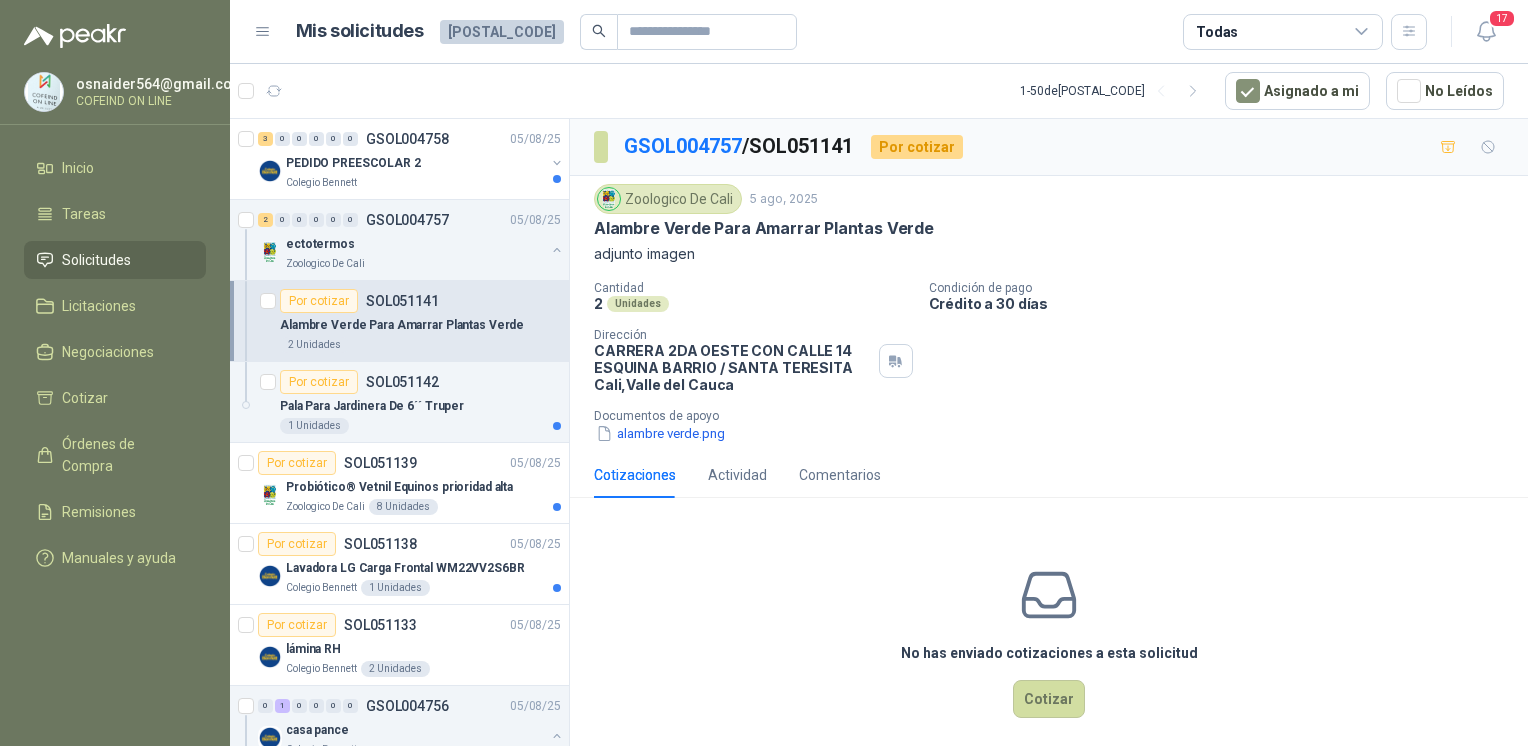 click on "Zoologico De Cali [DATE] Alambre Verde Para Amarrar Plantas Verde adjunto imagen Cantidad 2 Unidades Condición de pago Crédito a 30 días Dirección [STREET] [STREET_NUMBER] [NEIGHBORHOOD] [CITY], [STATE] Documentos de apoyo alambre verde.png" at bounding box center [1049, 314] 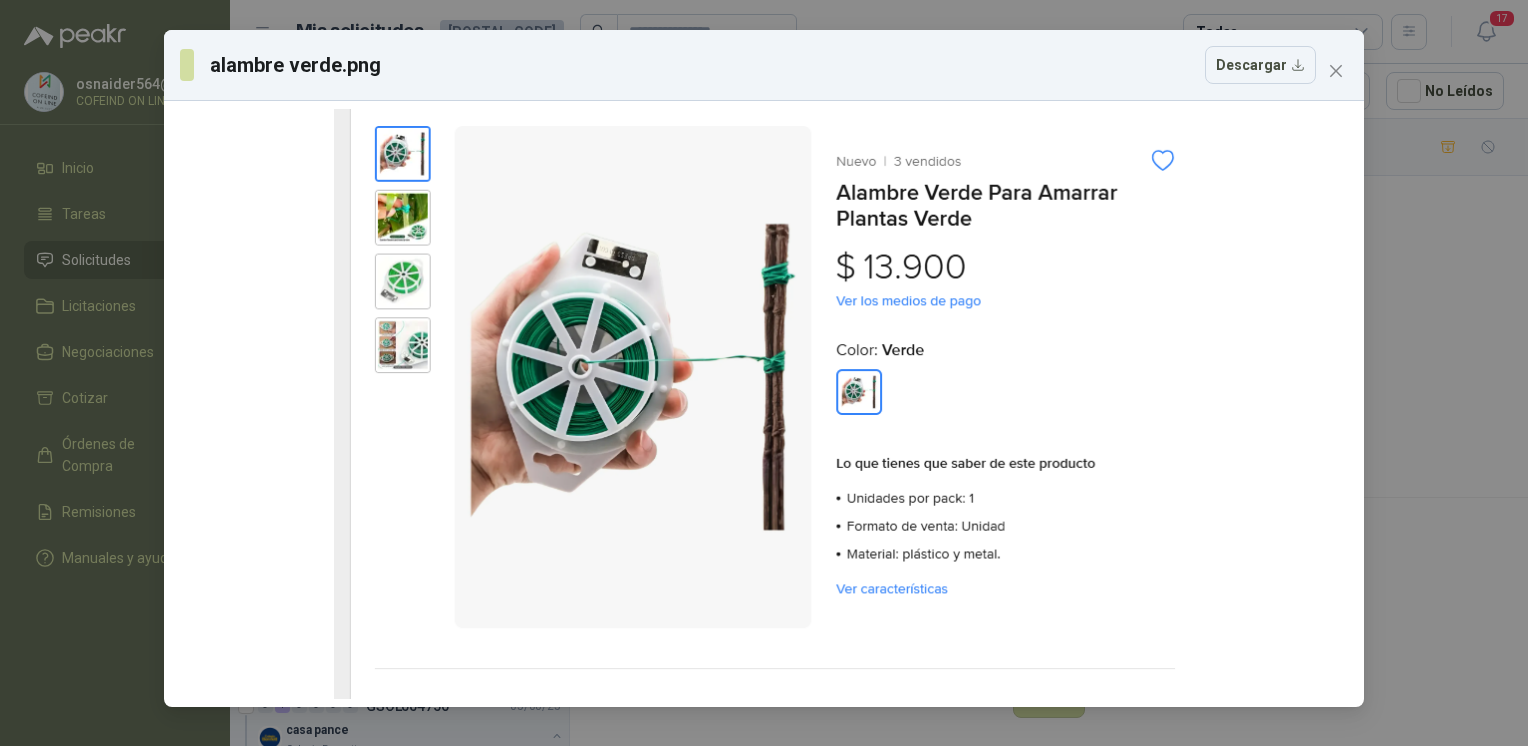 click on "alambre verde.png Descargar" at bounding box center (764, 373) 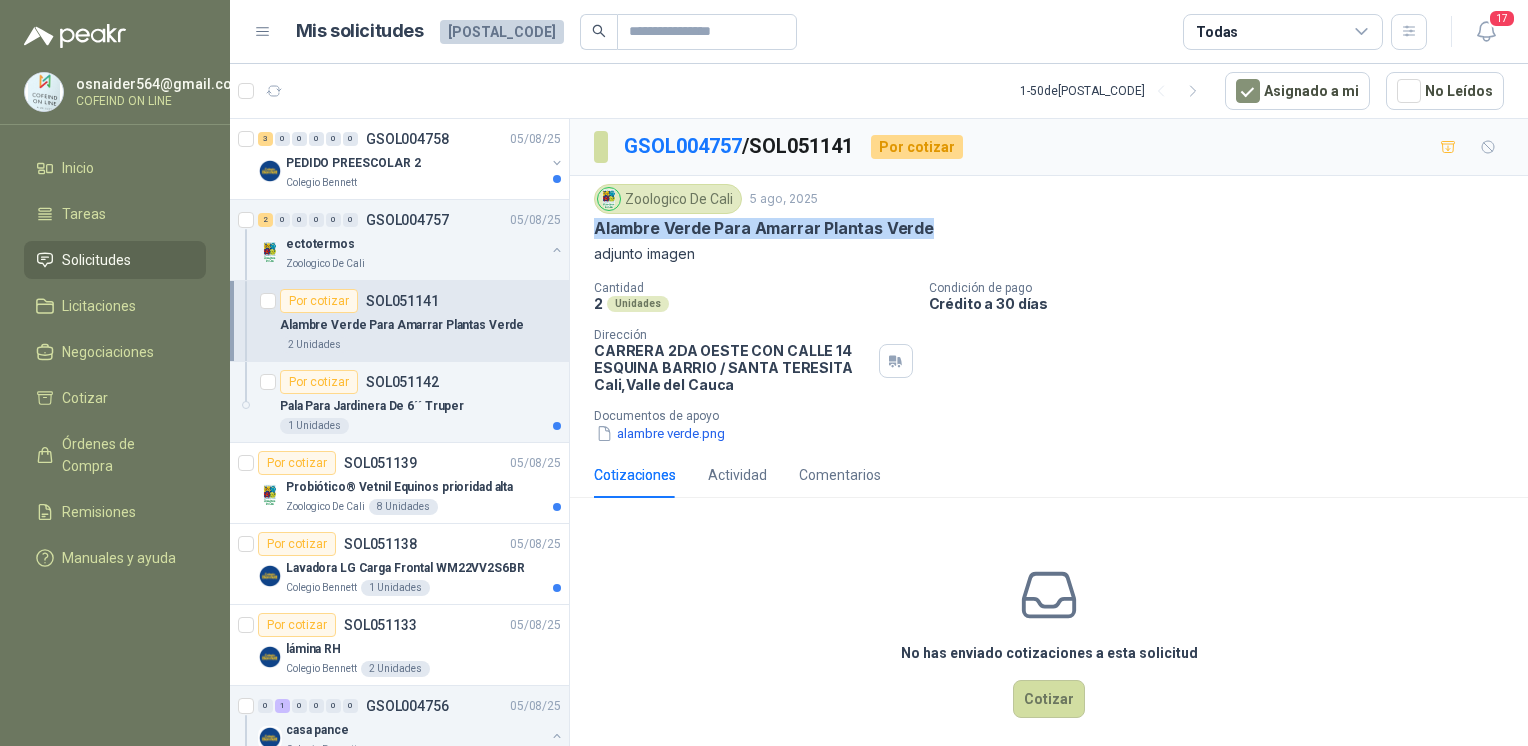 drag, startPoint x: 916, startPoint y: 221, endPoint x: 591, endPoint y: 234, distance: 325.2599 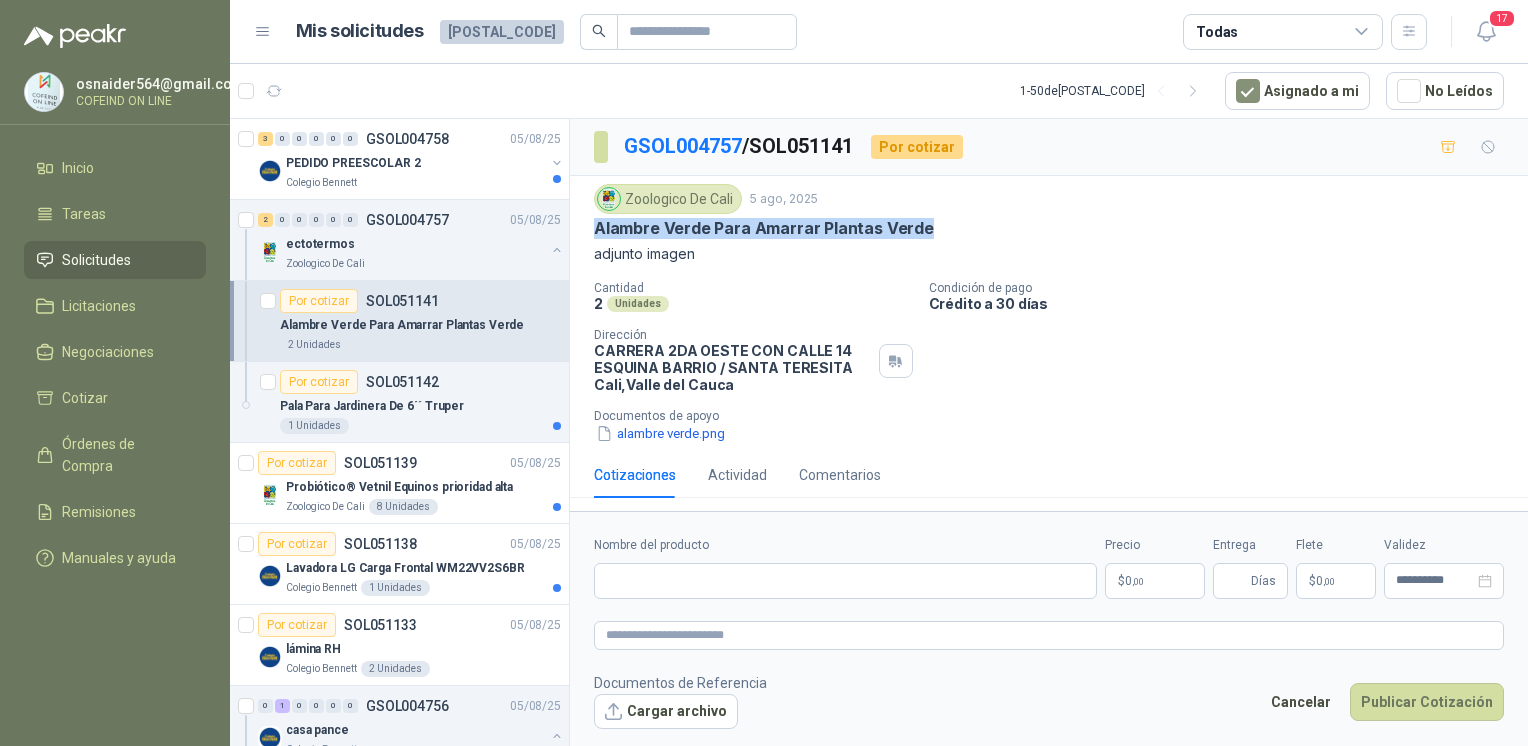 type 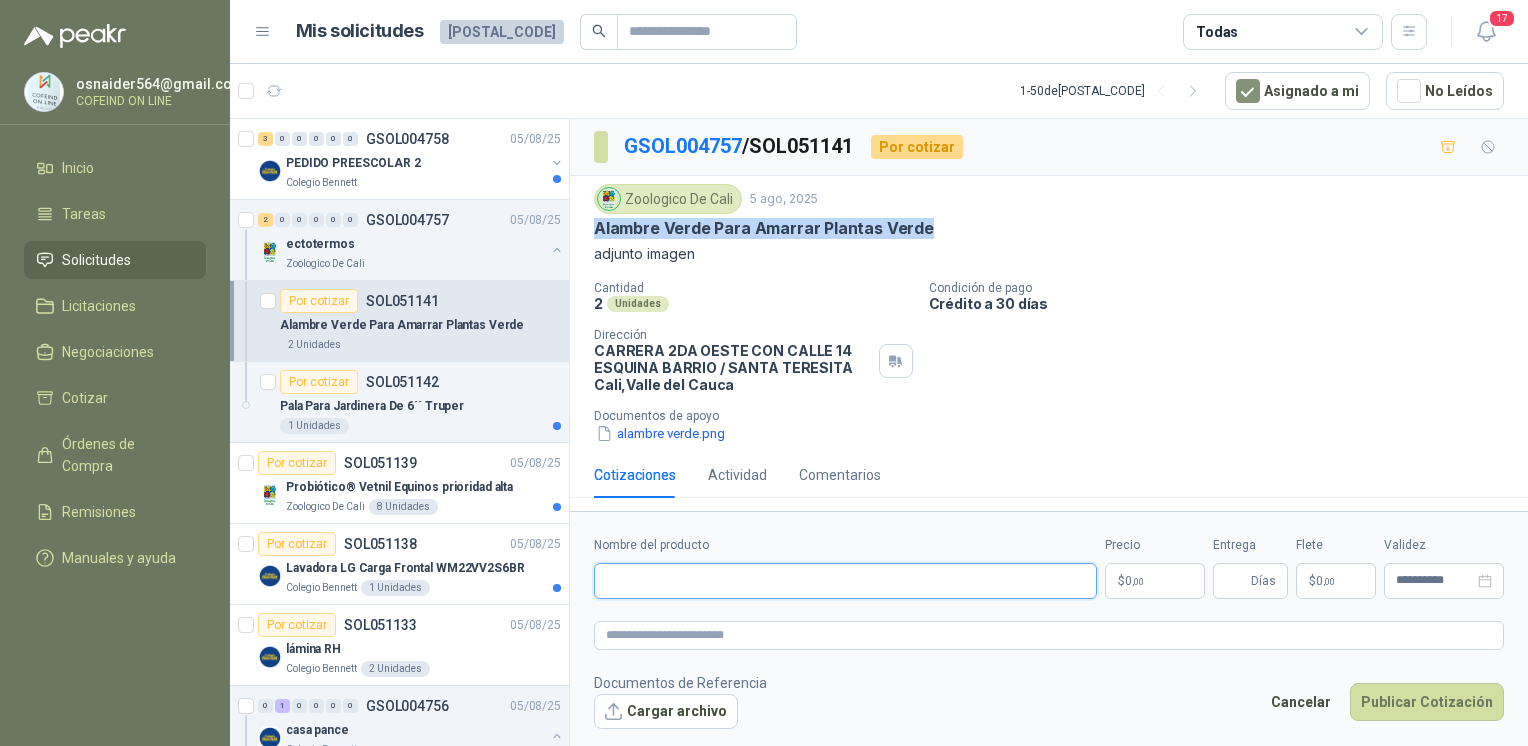 click on "Nombre del producto" at bounding box center (845, 581) 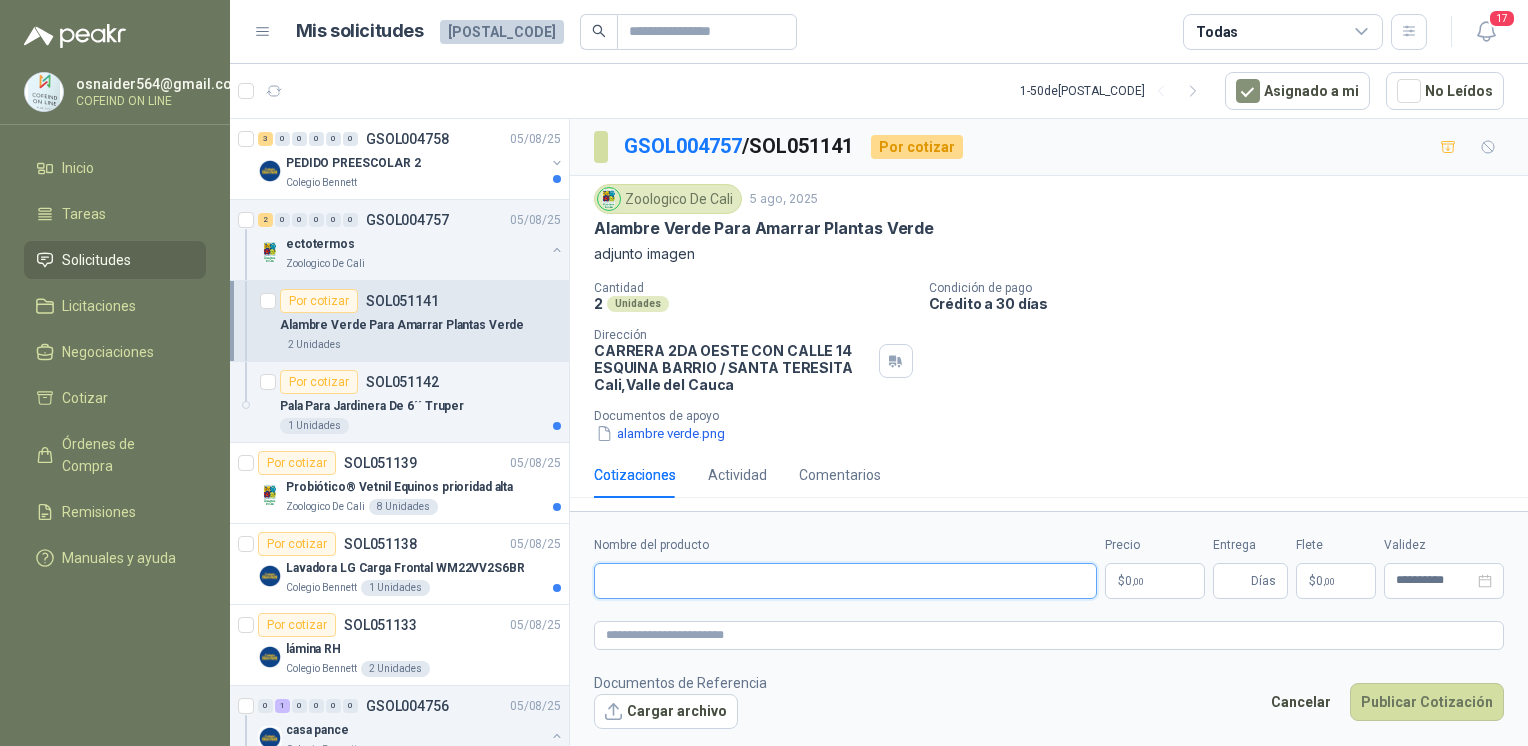paste on "**********" 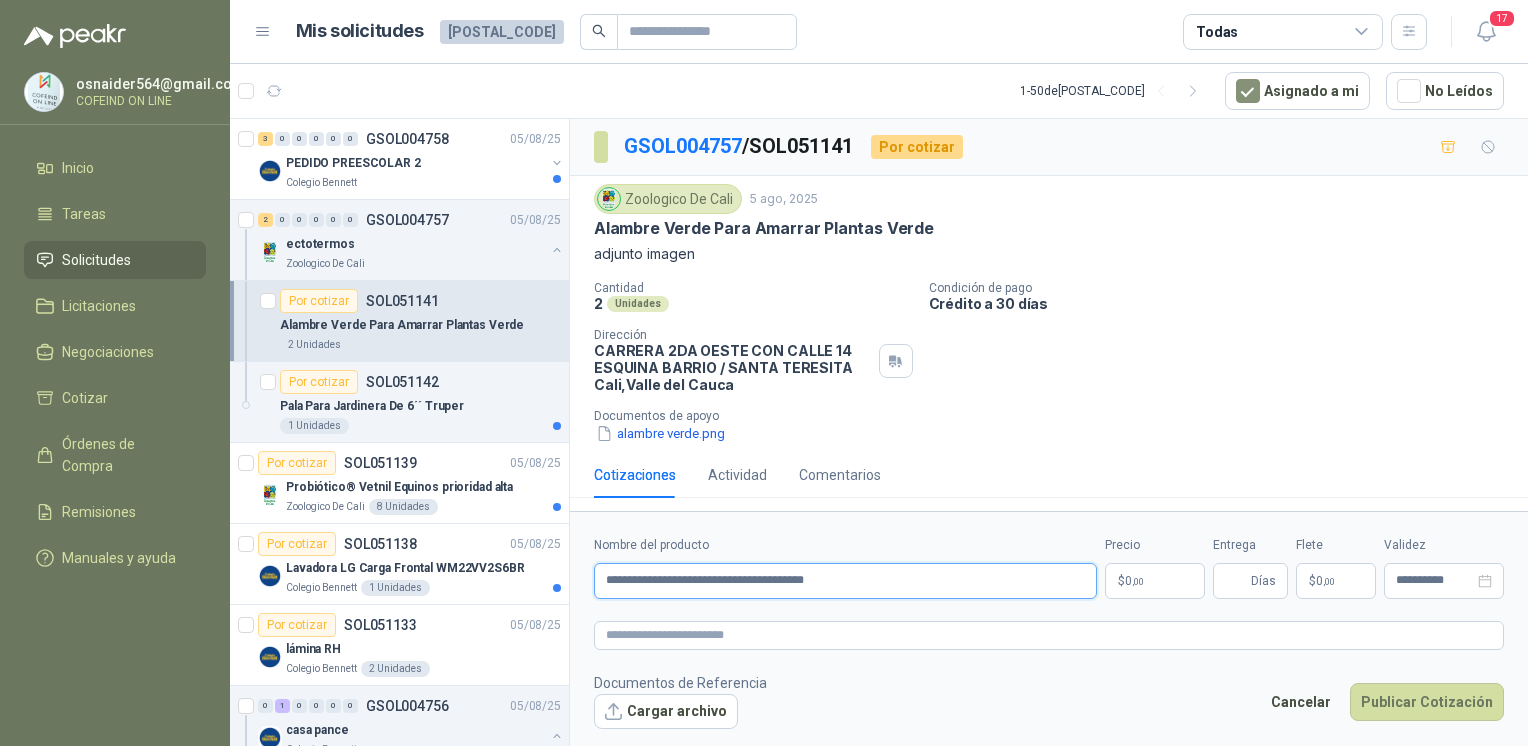 type on "**********" 